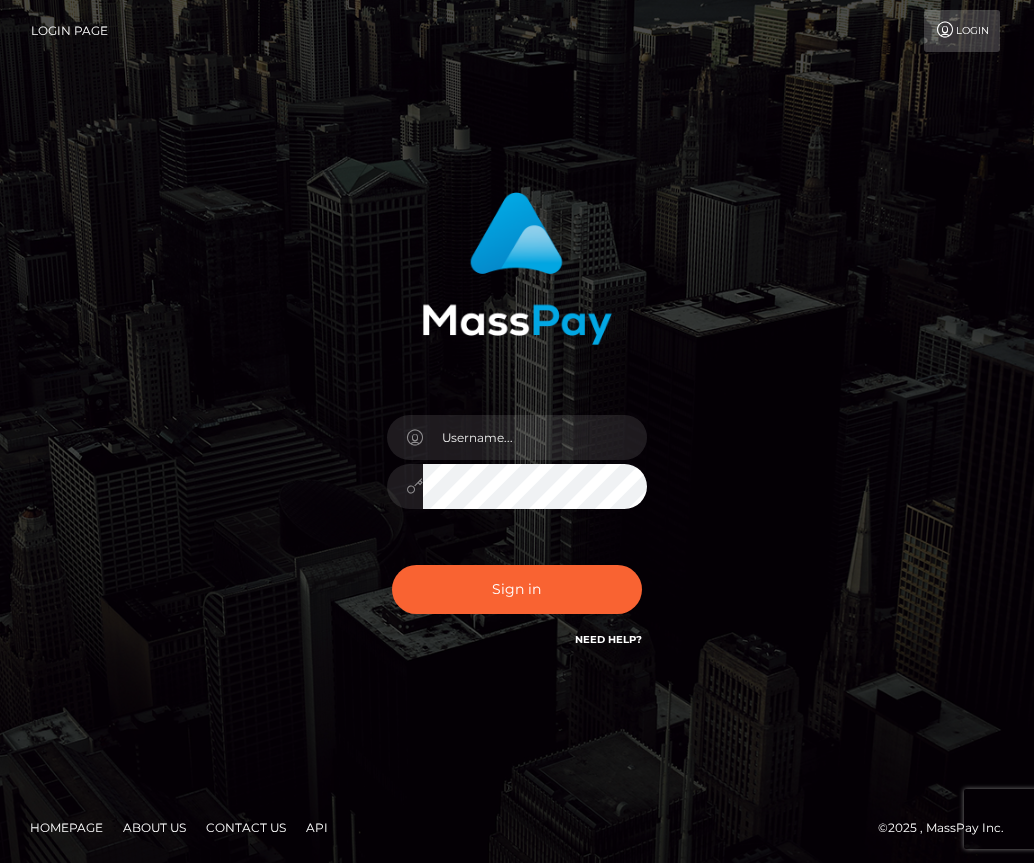 scroll, scrollTop: 0, scrollLeft: 0, axis: both 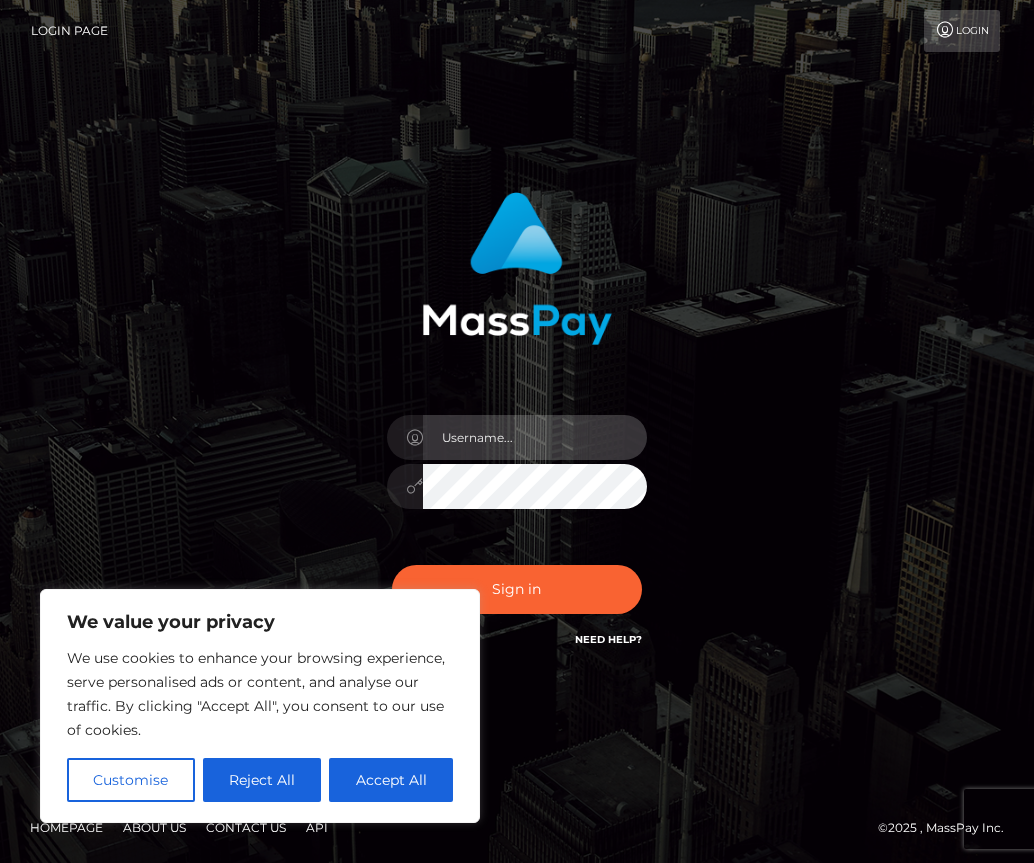 click at bounding box center [535, 437] 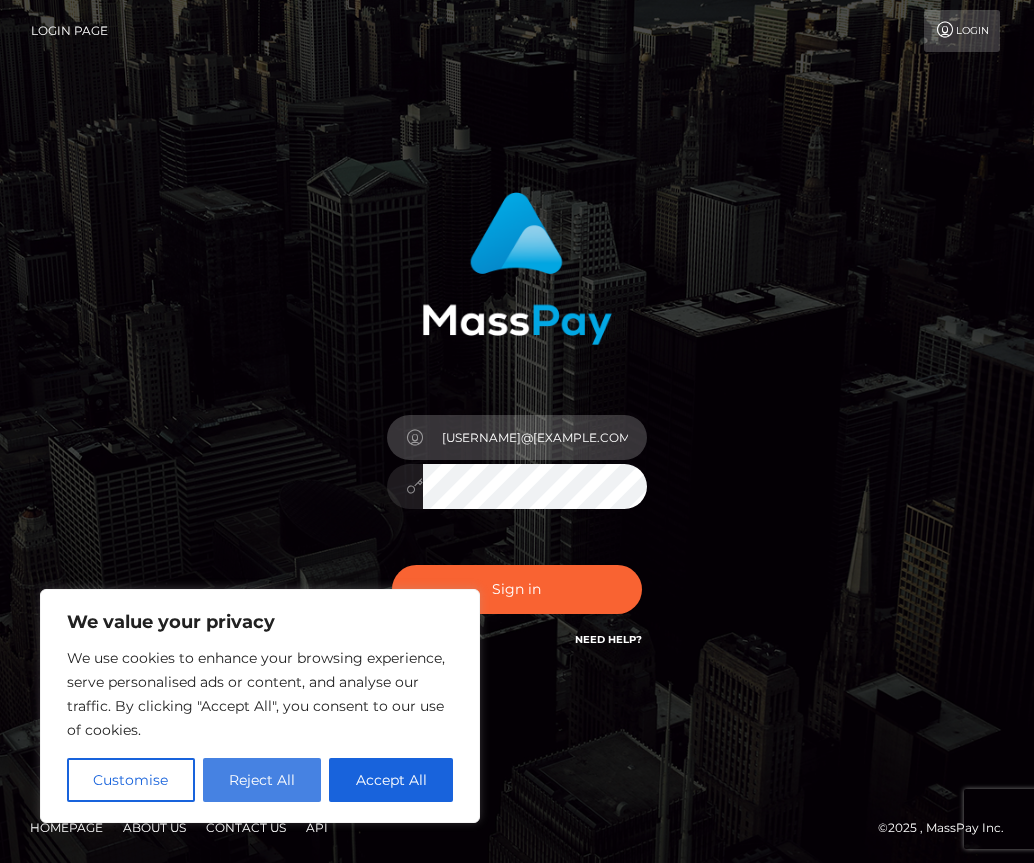 type on "[USERNAME]@[DOMAIN].com" 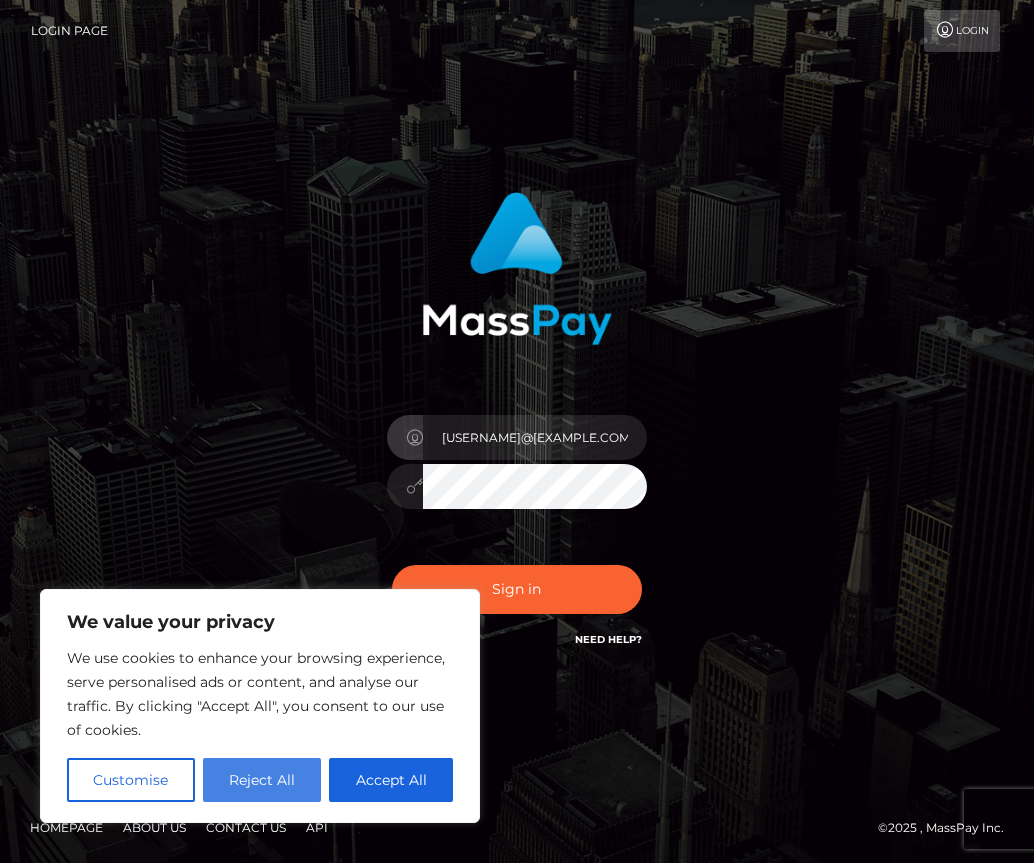 click on "Reject All" at bounding box center [262, 780] 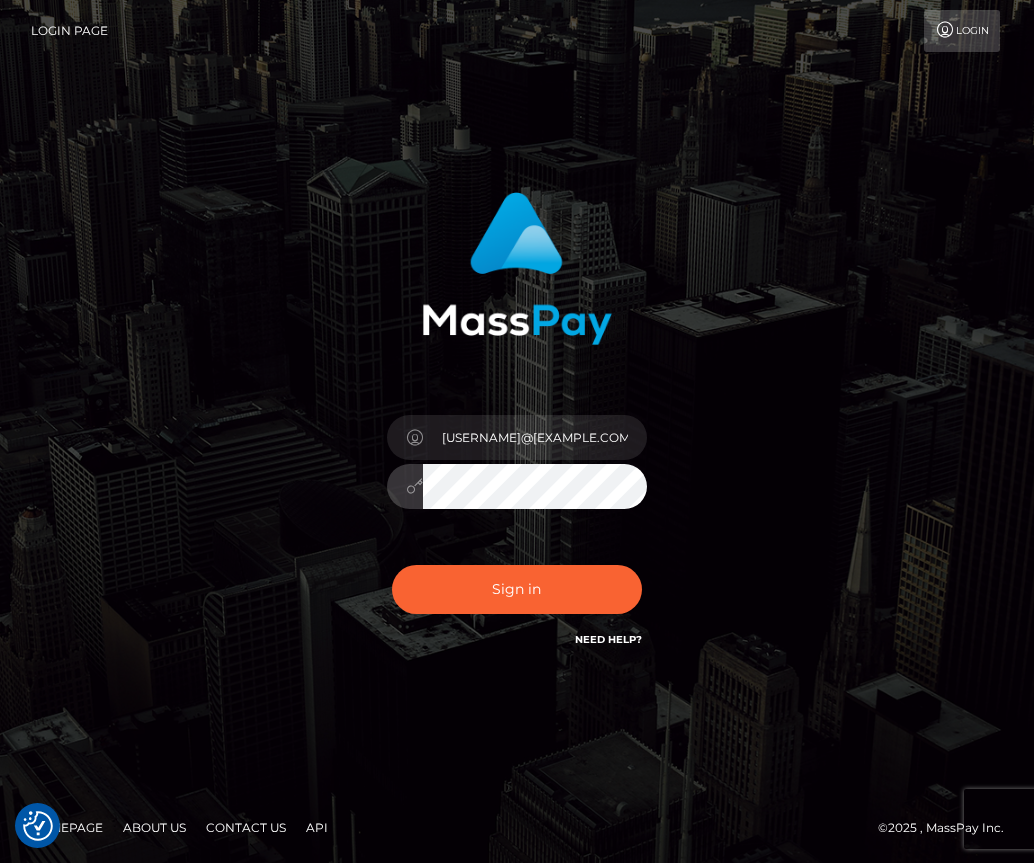 click on "Sign in" at bounding box center [517, 589] 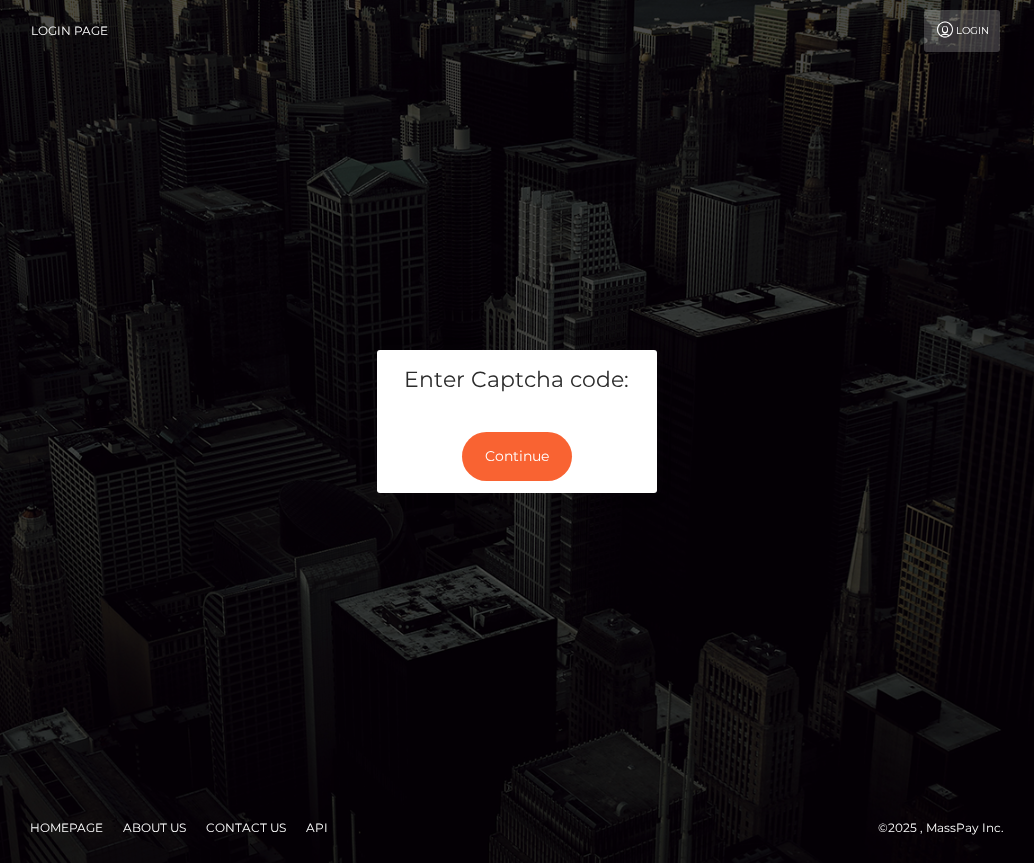 scroll, scrollTop: 0, scrollLeft: 0, axis: both 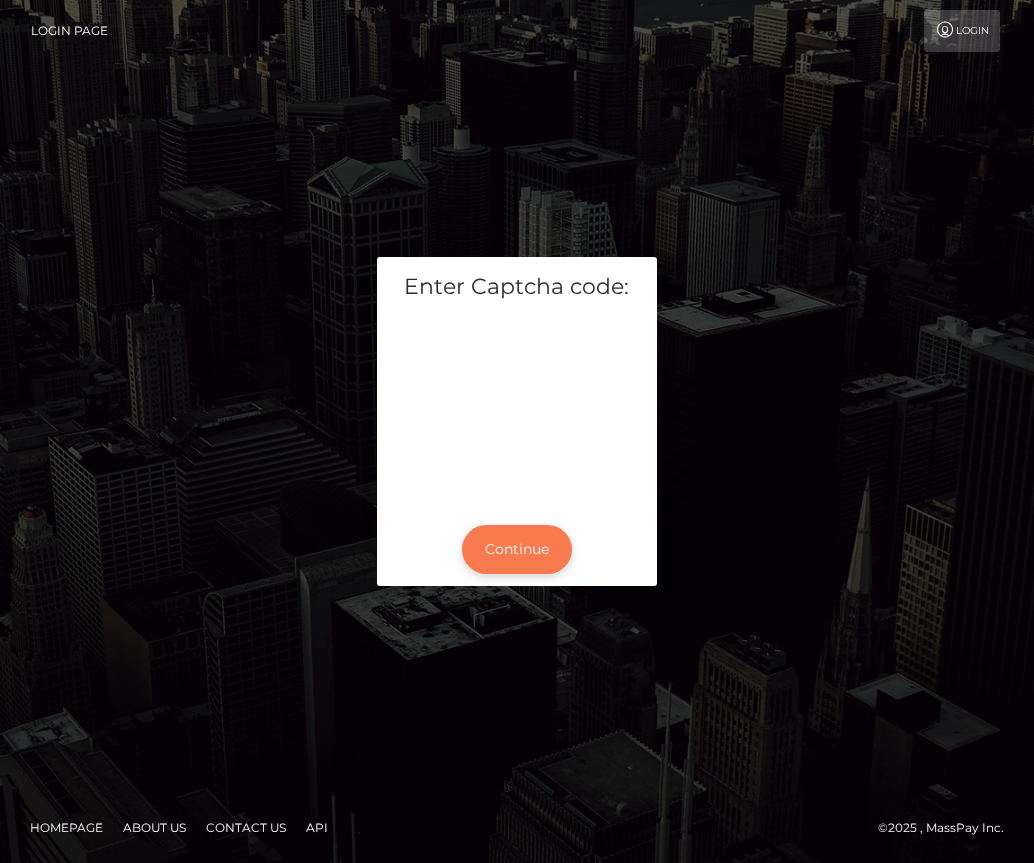 click on "Continue" at bounding box center [517, 549] 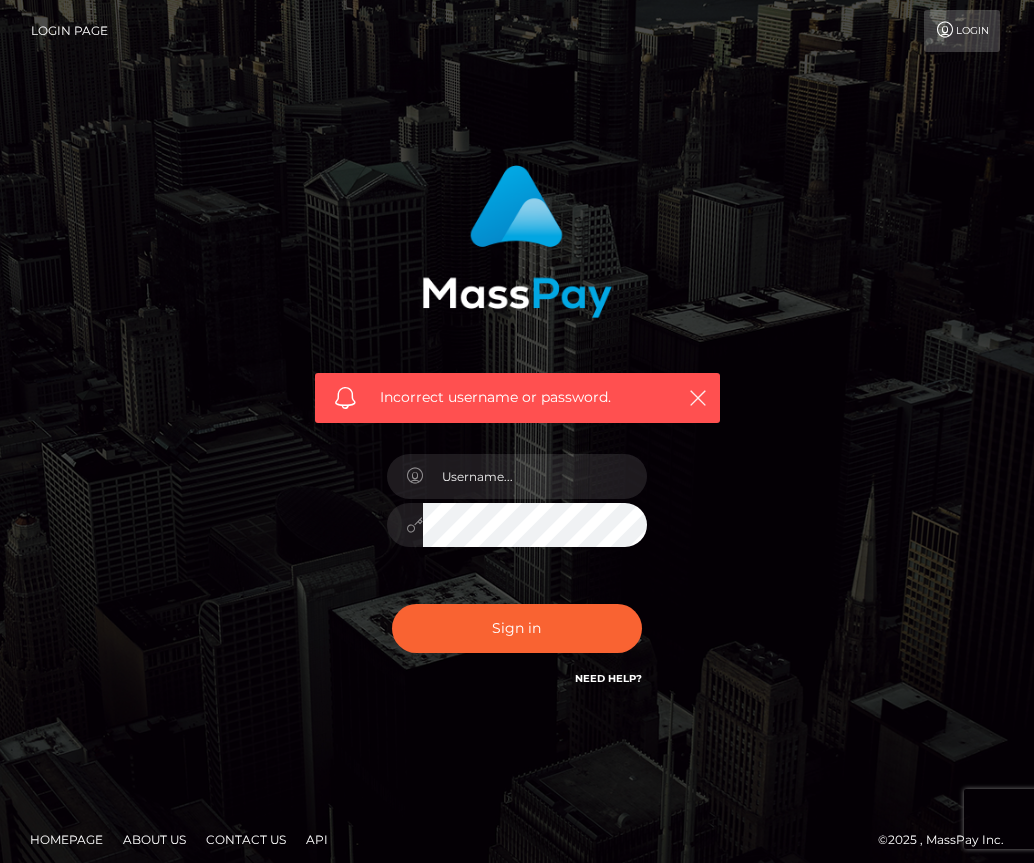 scroll, scrollTop: 0, scrollLeft: 0, axis: both 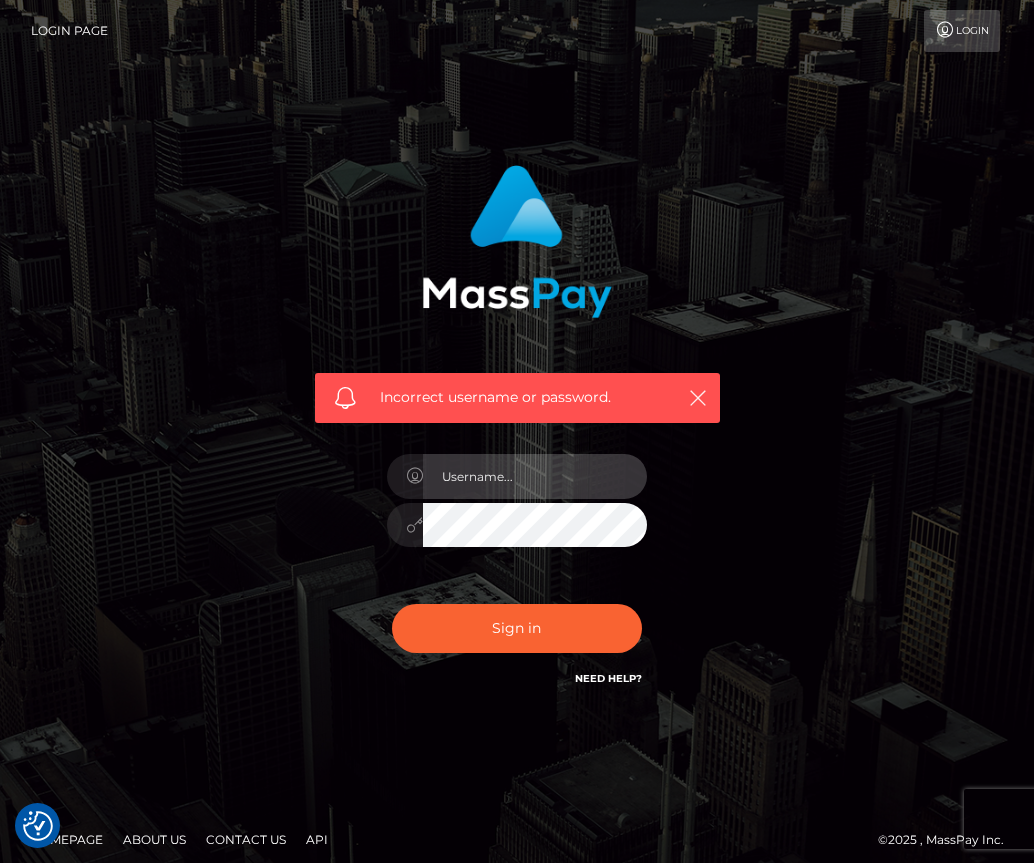 click at bounding box center (535, 476) 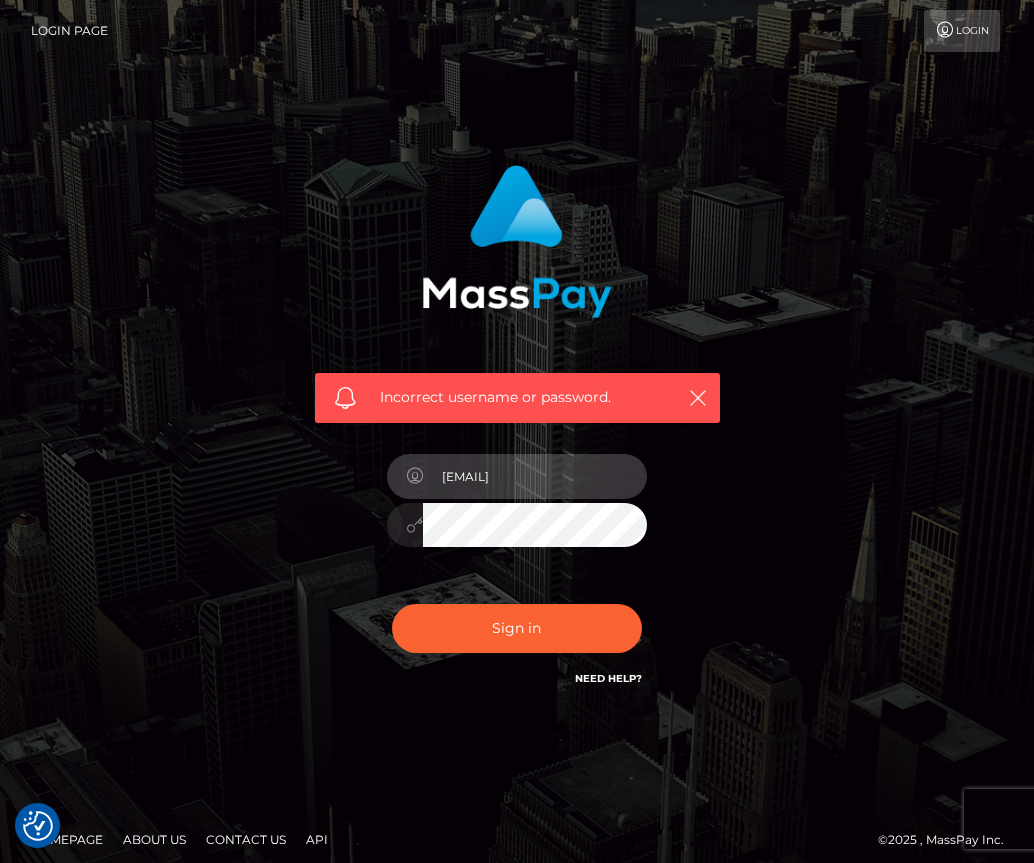 click on "[EMAIL]" at bounding box center [535, 476] 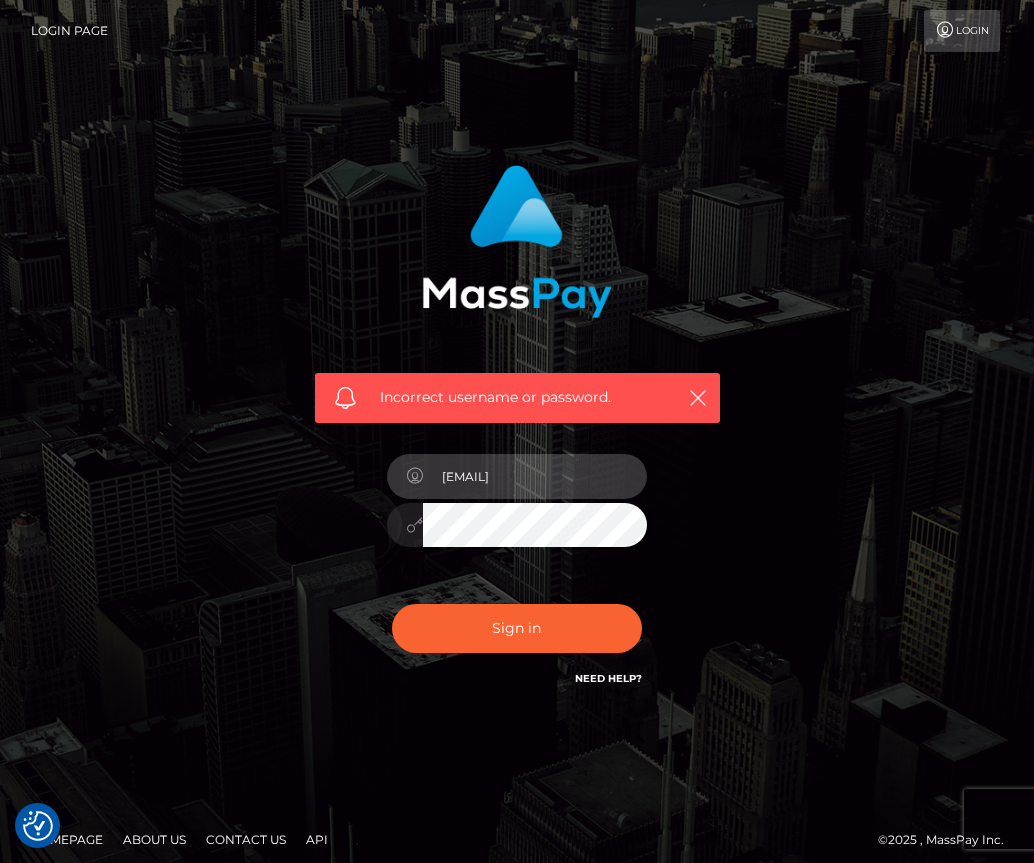 type on "[EMAIL]" 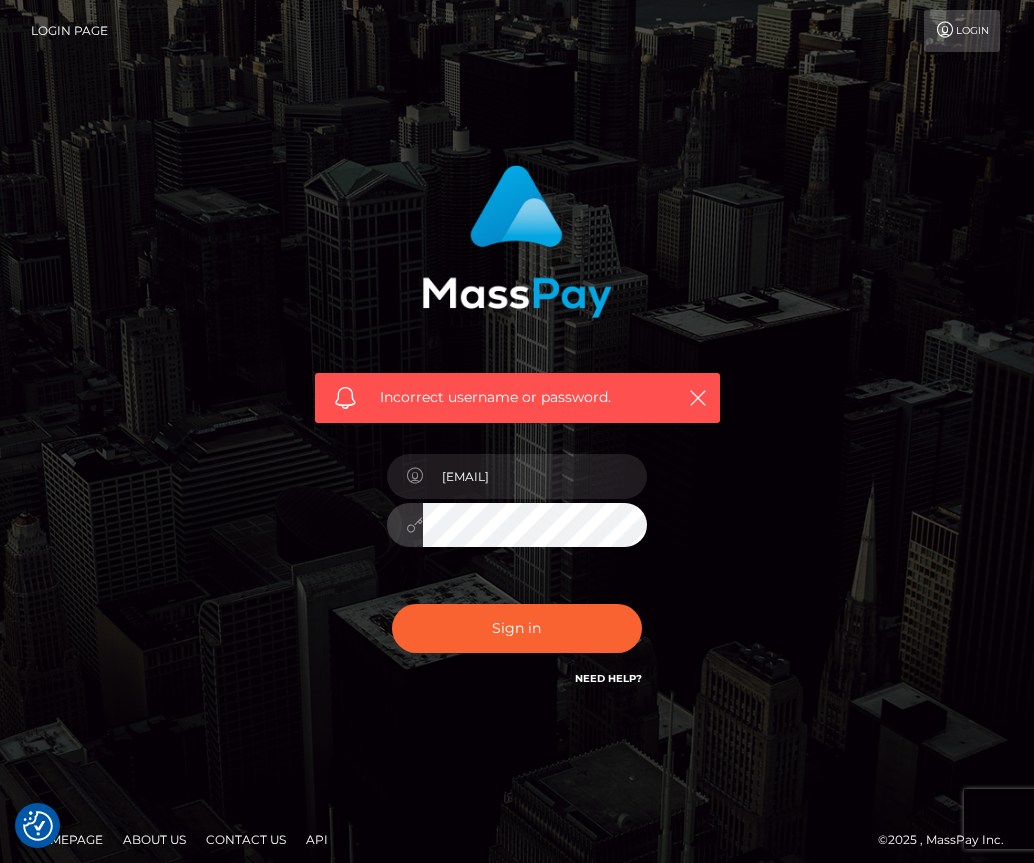 click on "Sign in" at bounding box center (517, 628) 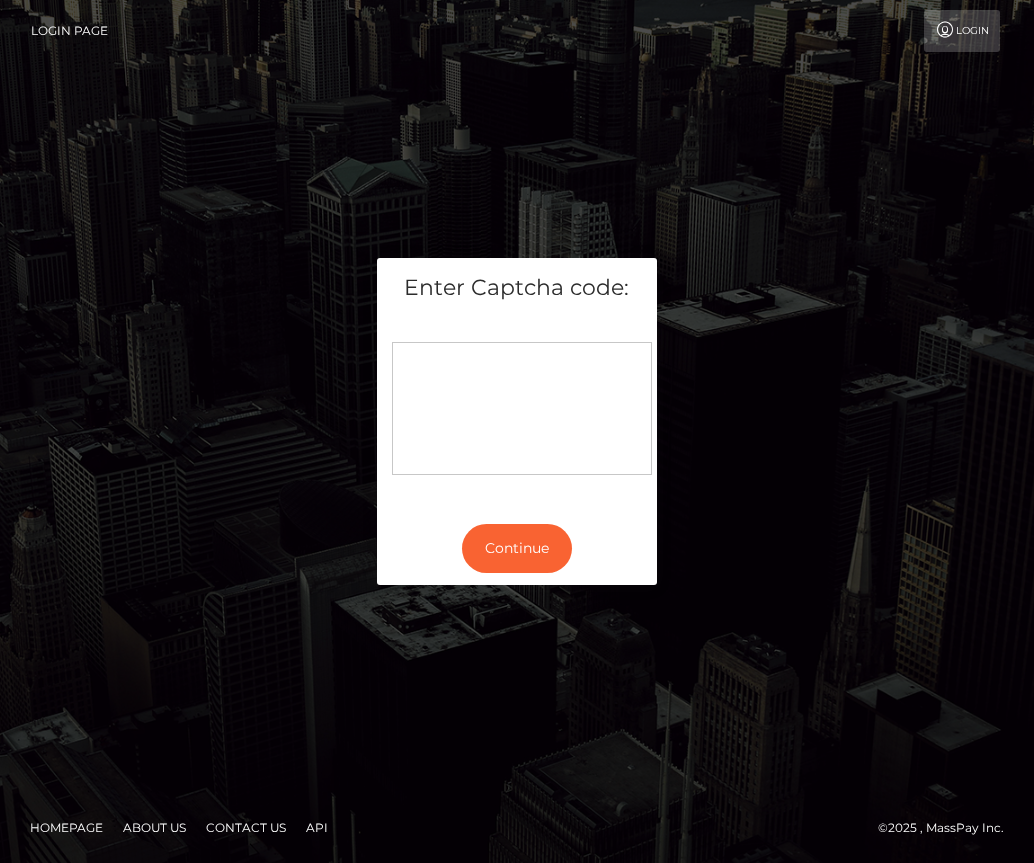 scroll, scrollTop: 0, scrollLeft: 0, axis: both 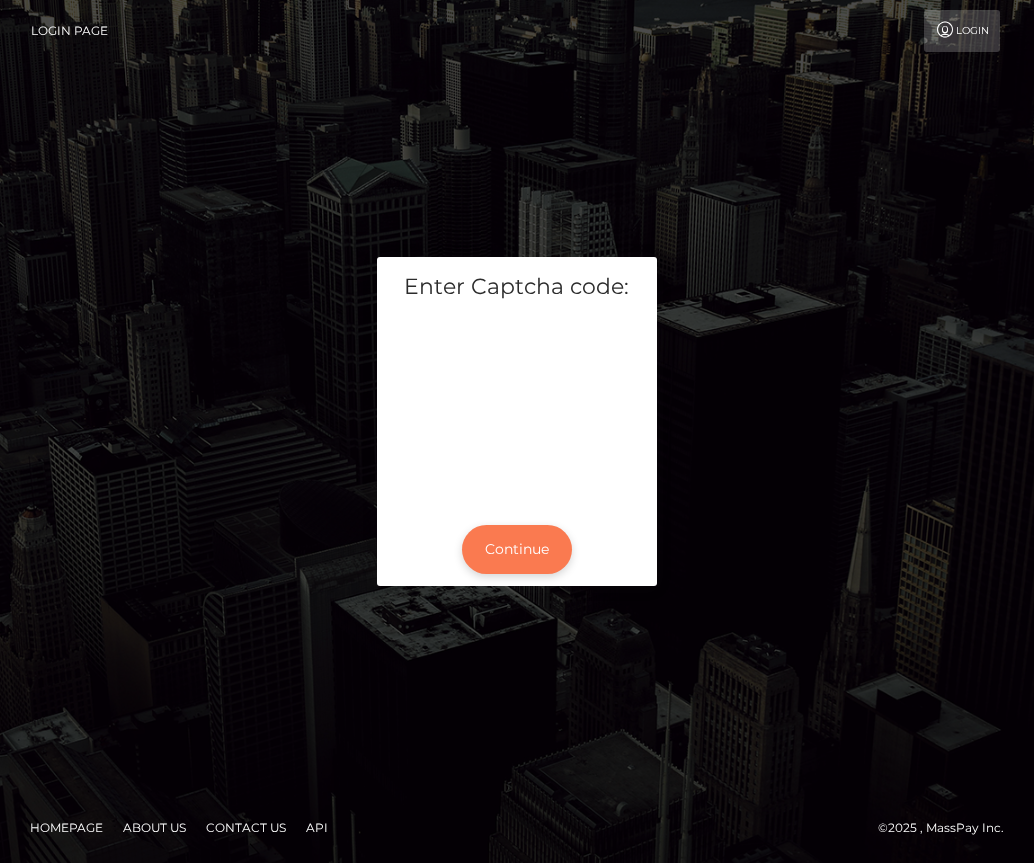click on "Continue" at bounding box center (517, 549) 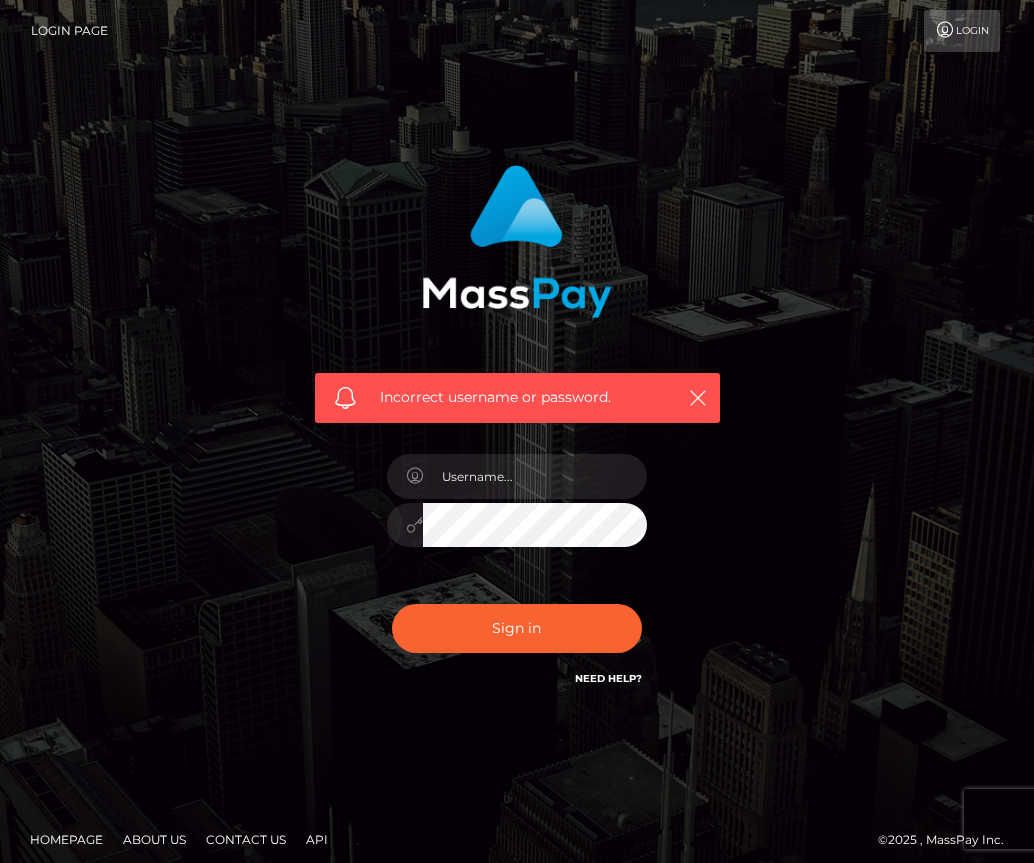 scroll, scrollTop: 0, scrollLeft: 0, axis: both 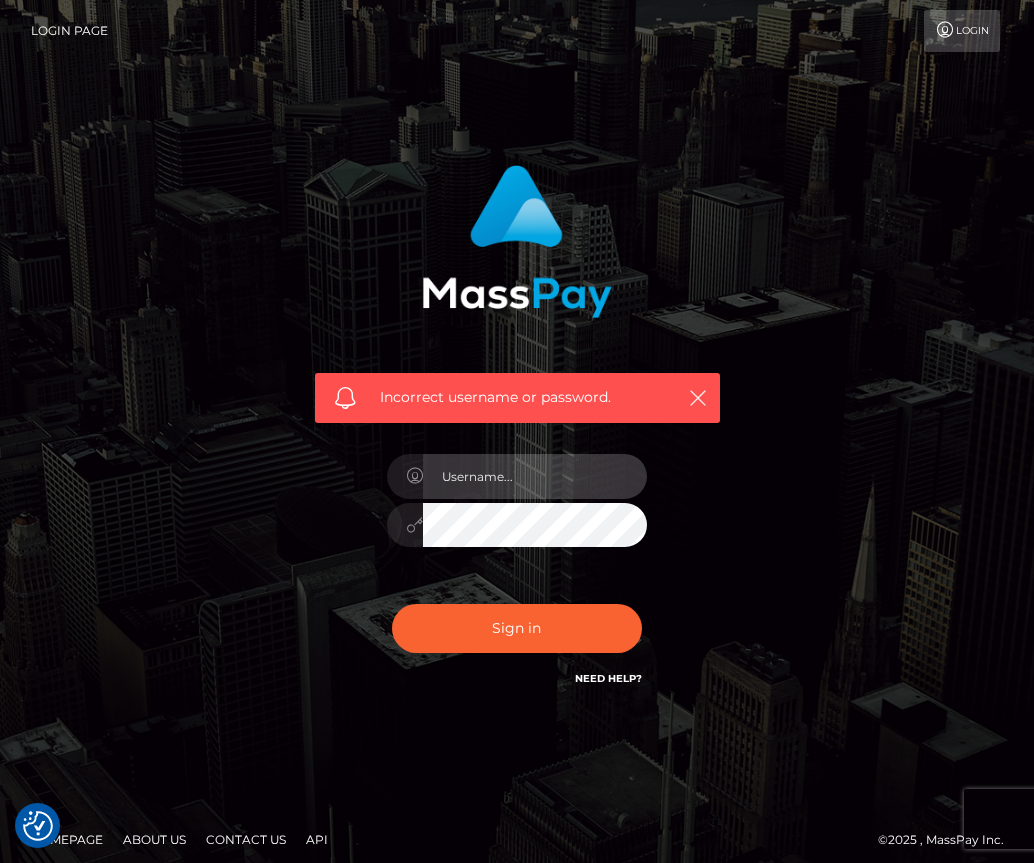 click at bounding box center (535, 476) 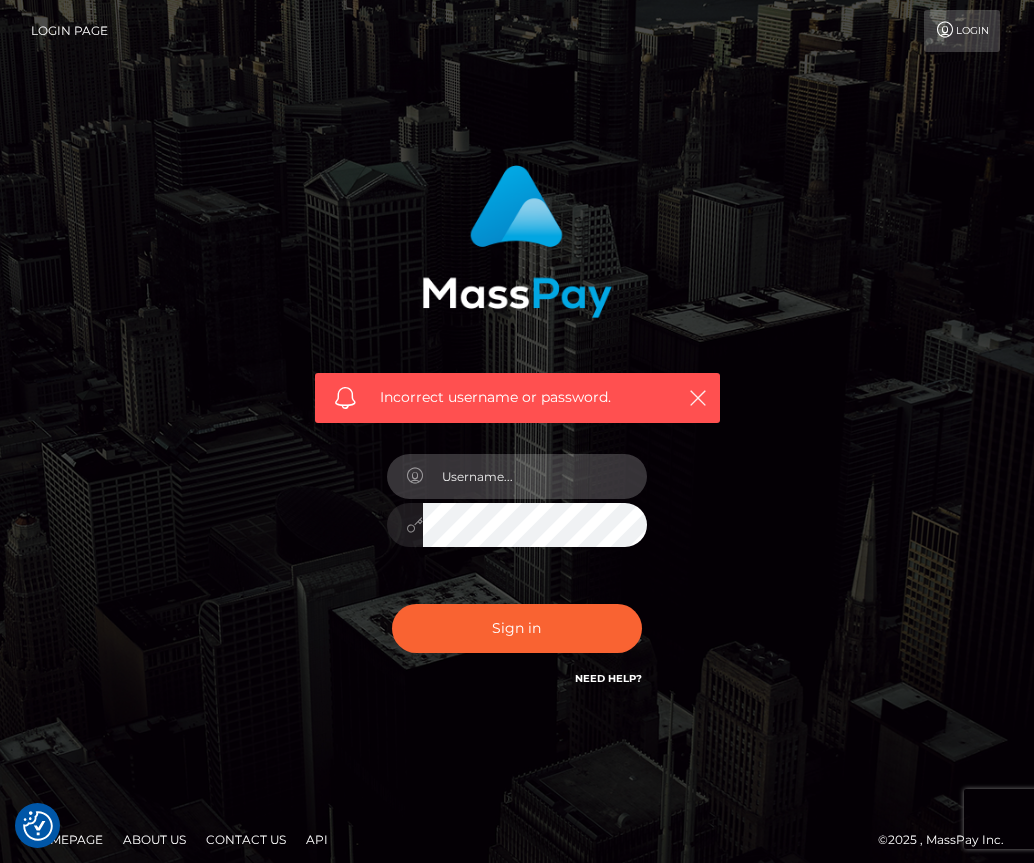paste on "[EMAIL]" 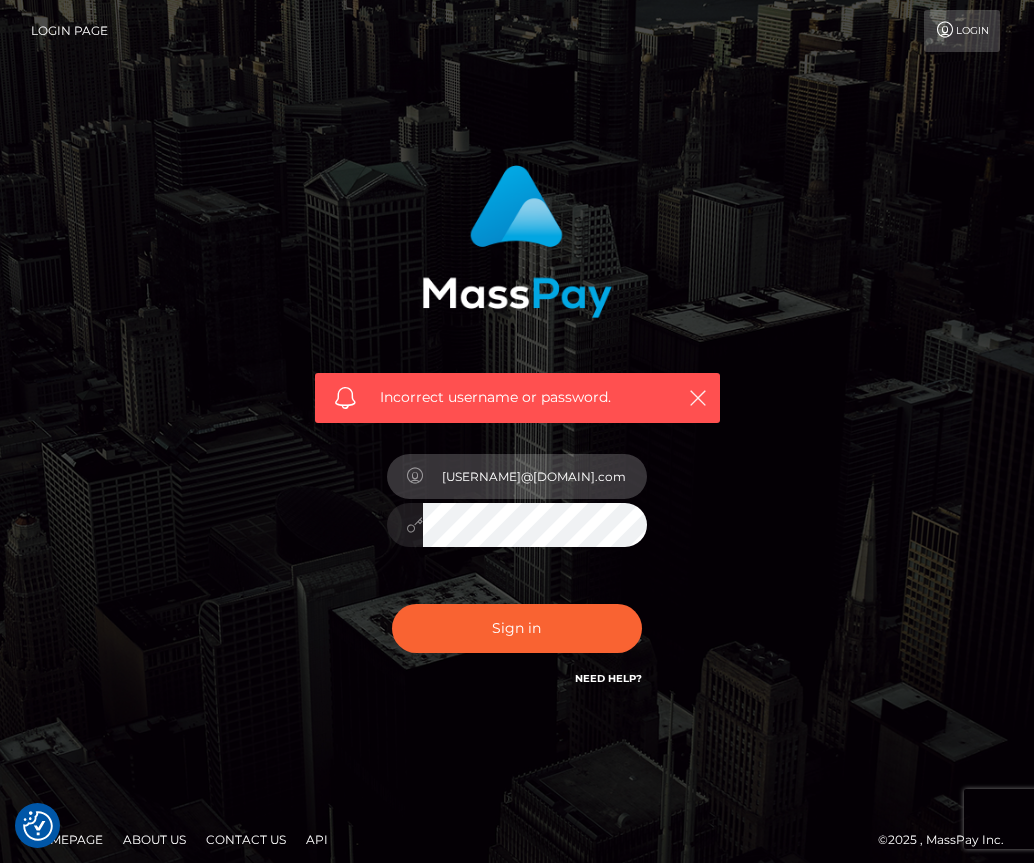 type on "[EMAIL]" 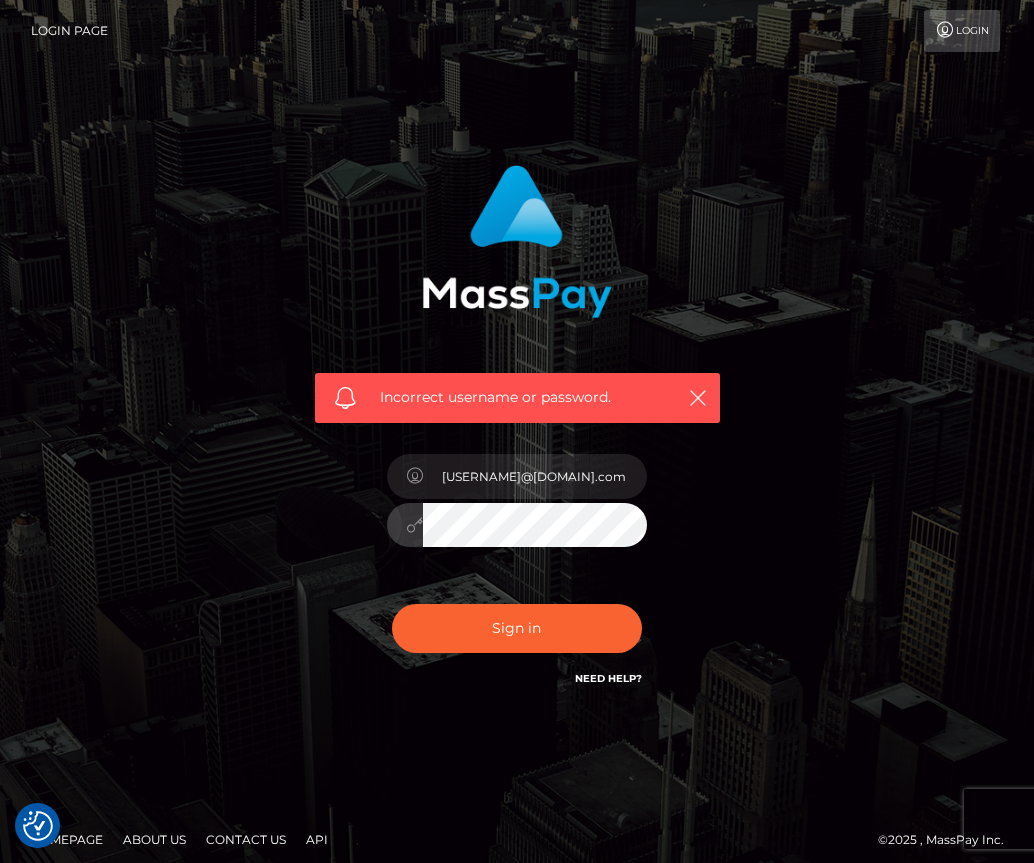 click on "Sign in" at bounding box center [517, 628] 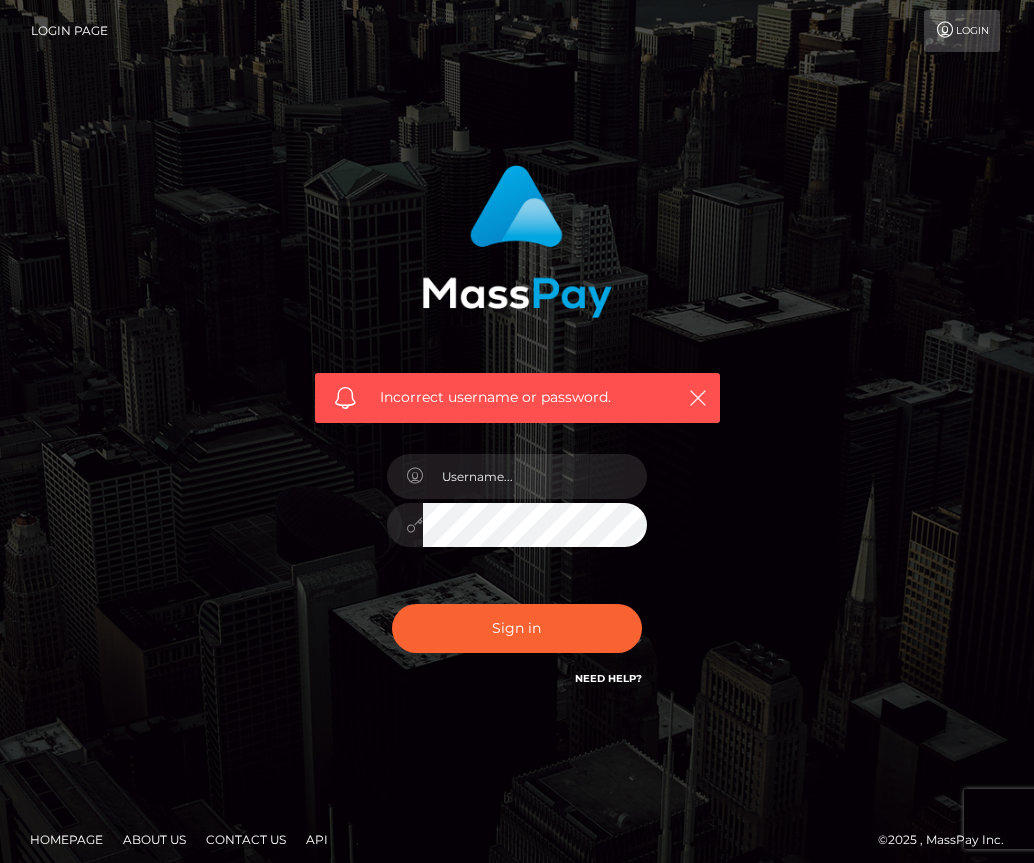 scroll, scrollTop: 0, scrollLeft: 0, axis: both 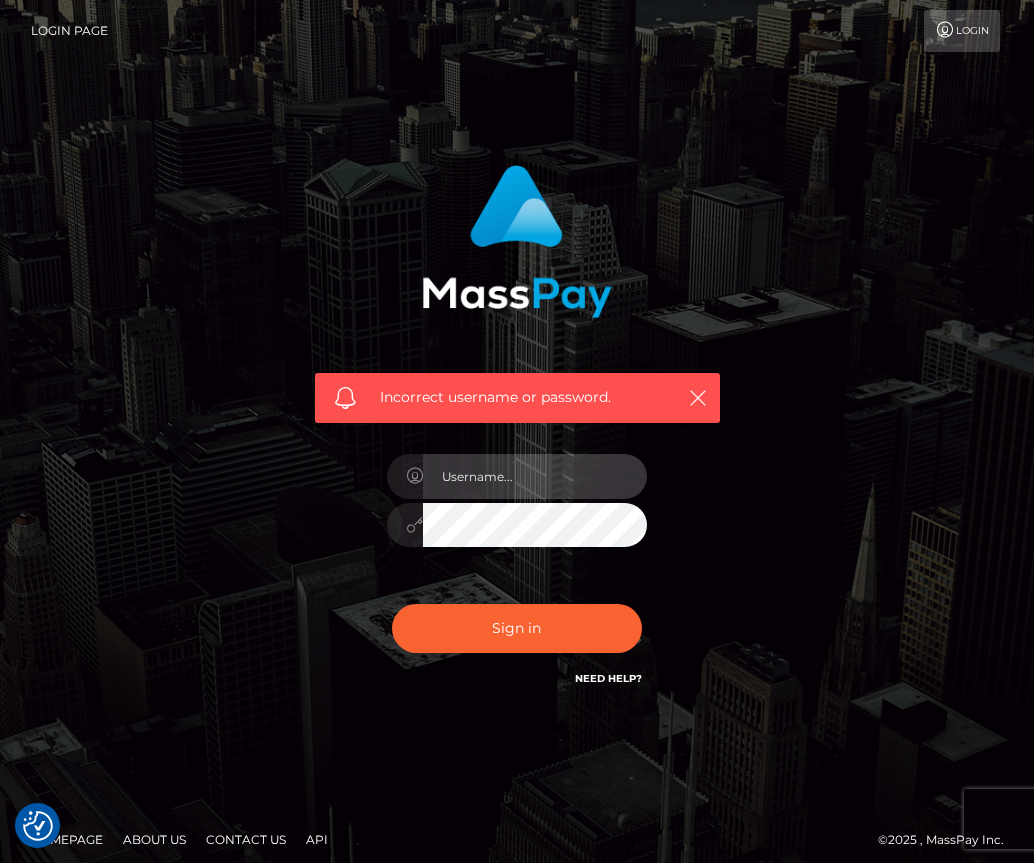 click at bounding box center [535, 476] 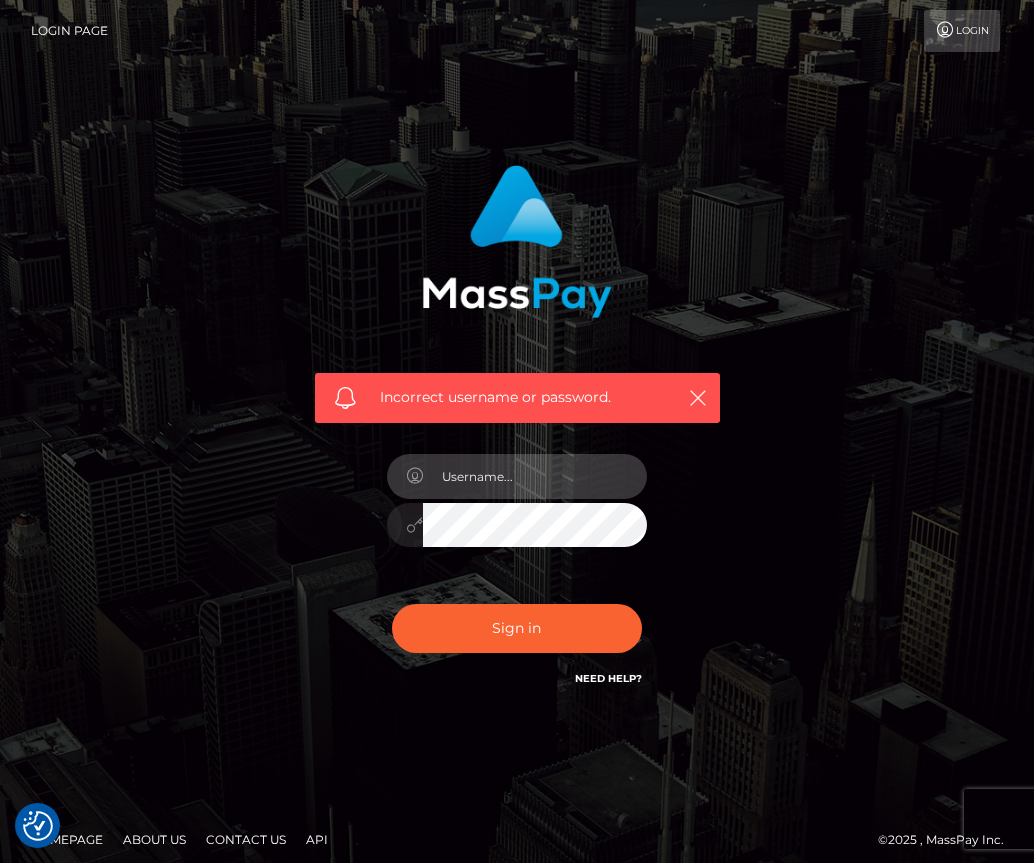 paste on "[EMAIL]" 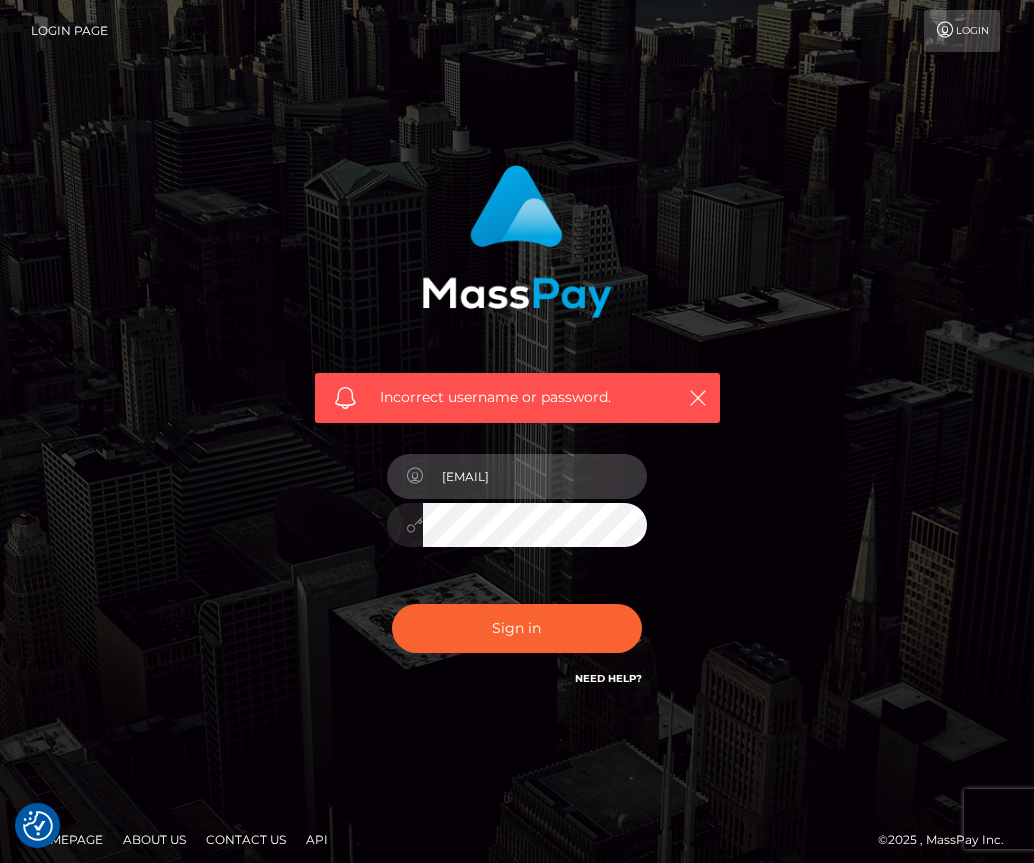 click on "[EMAIL]" at bounding box center [535, 476] 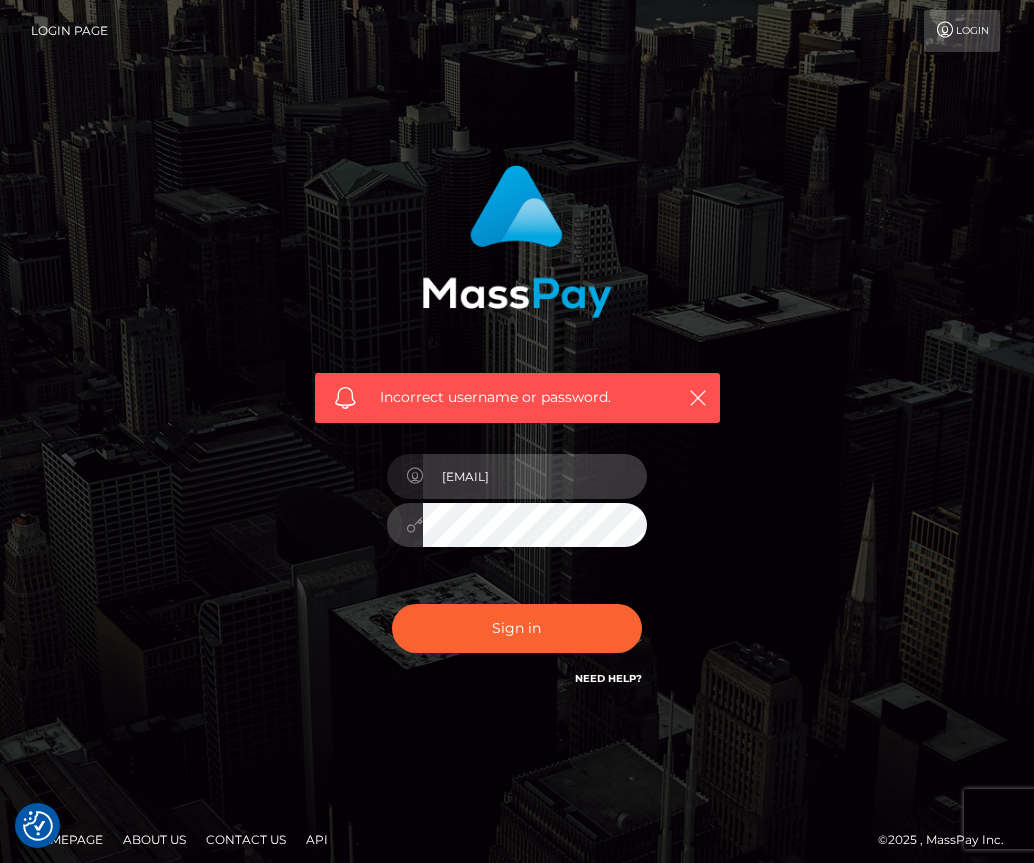 click on "[EMAIL]" at bounding box center (535, 476) 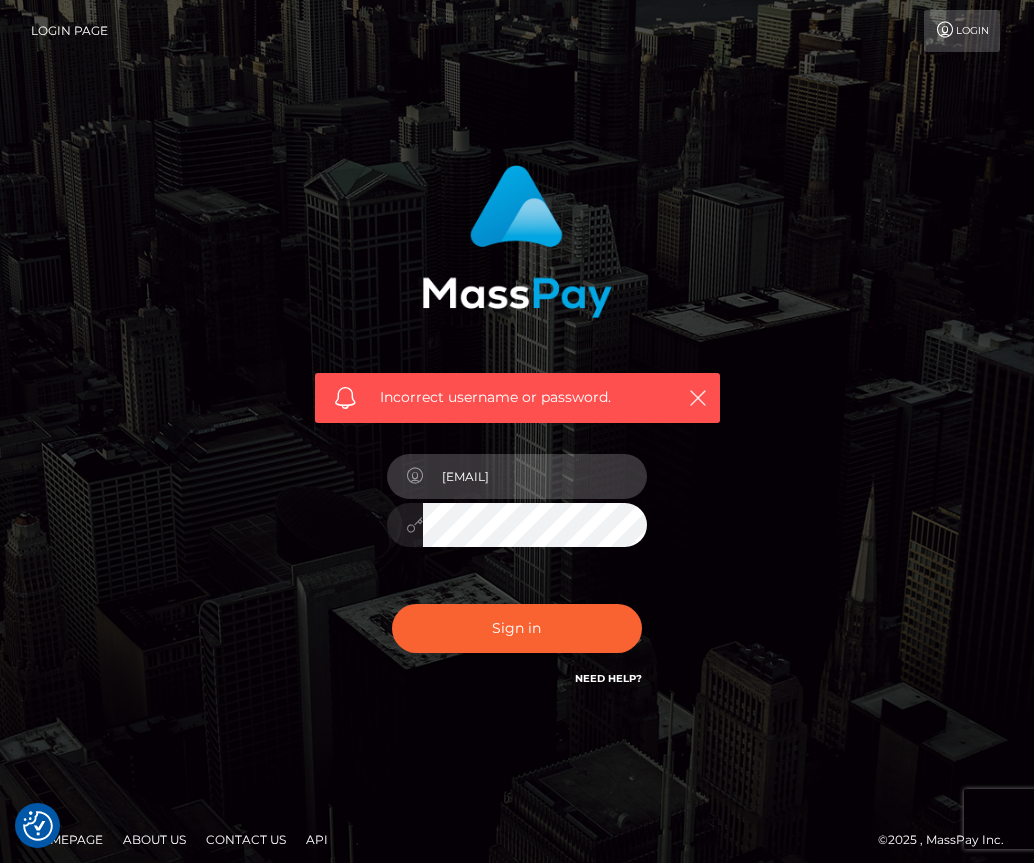 click on "ivyeverly@proton.me" at bounding box center (535, 476) 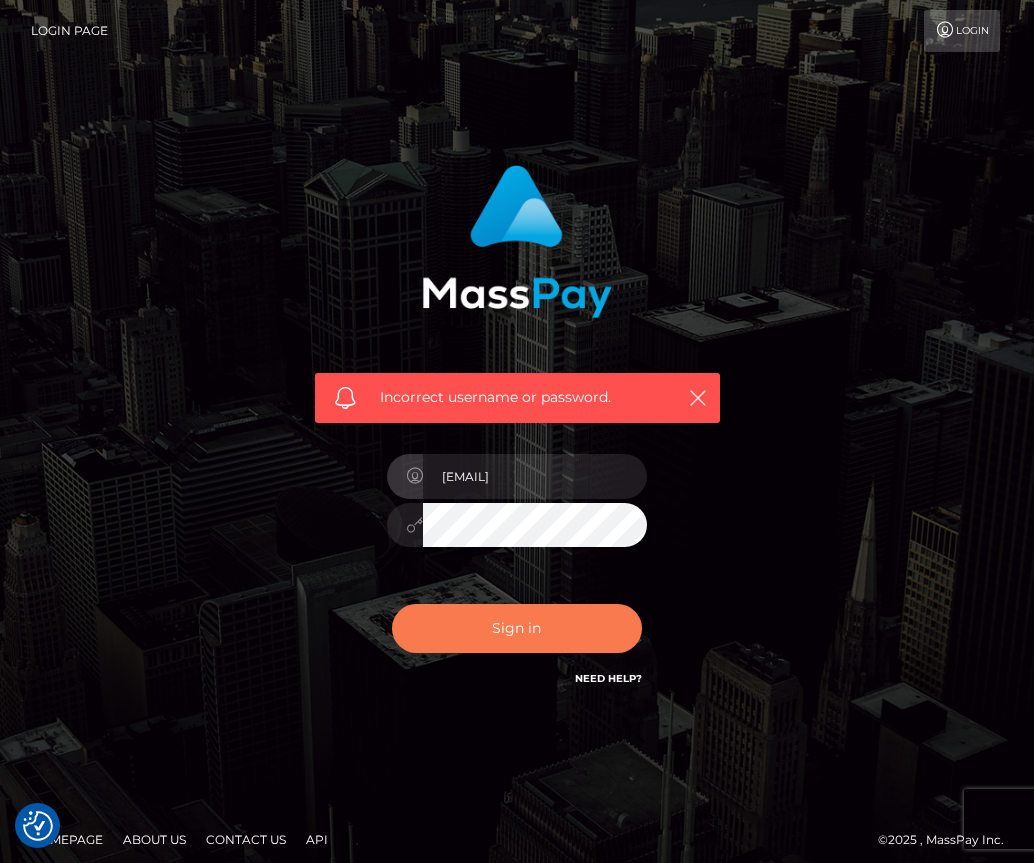 click on "Sign in" at bounding box center [517, 628] 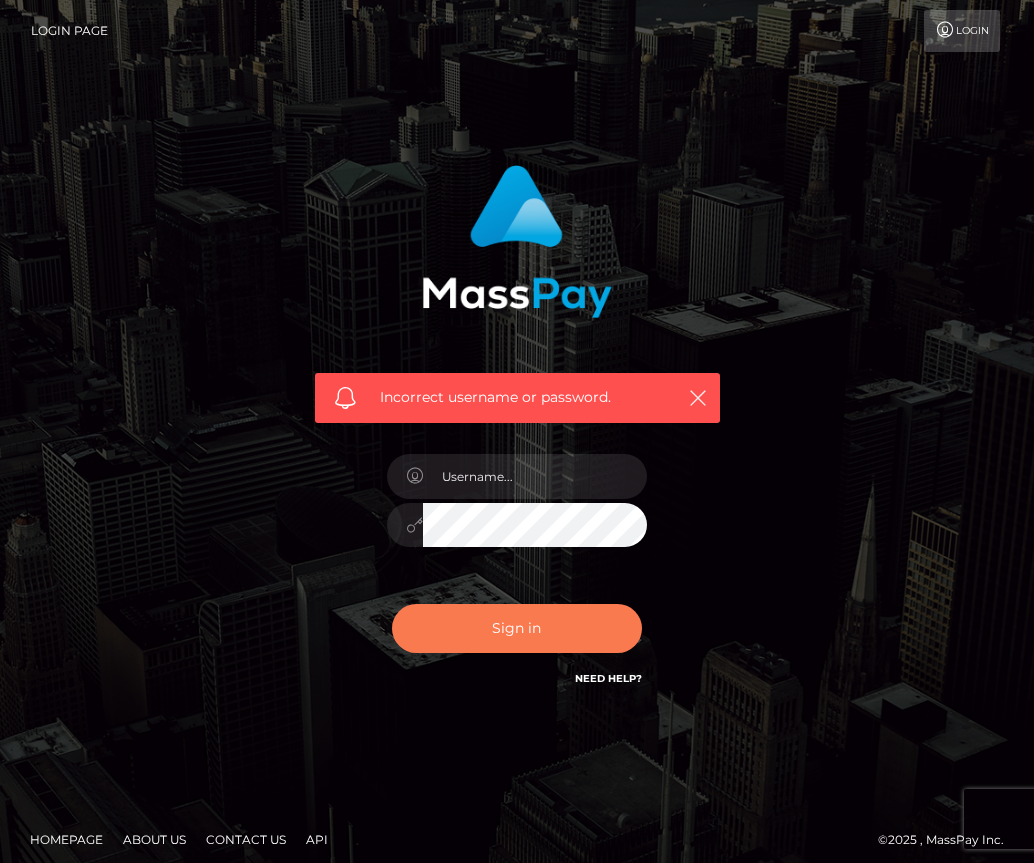scroll, scrollTop: 0, scrollLeft: 0, axis: both 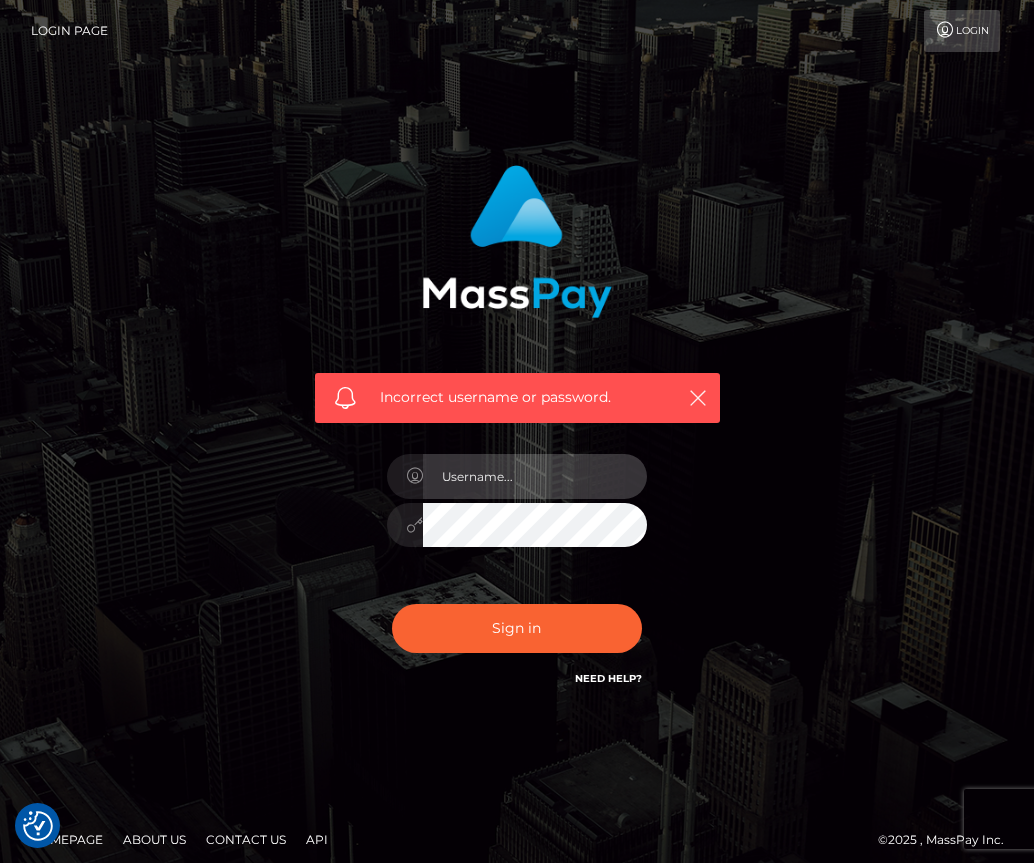 click at bounding box center [535, 476] 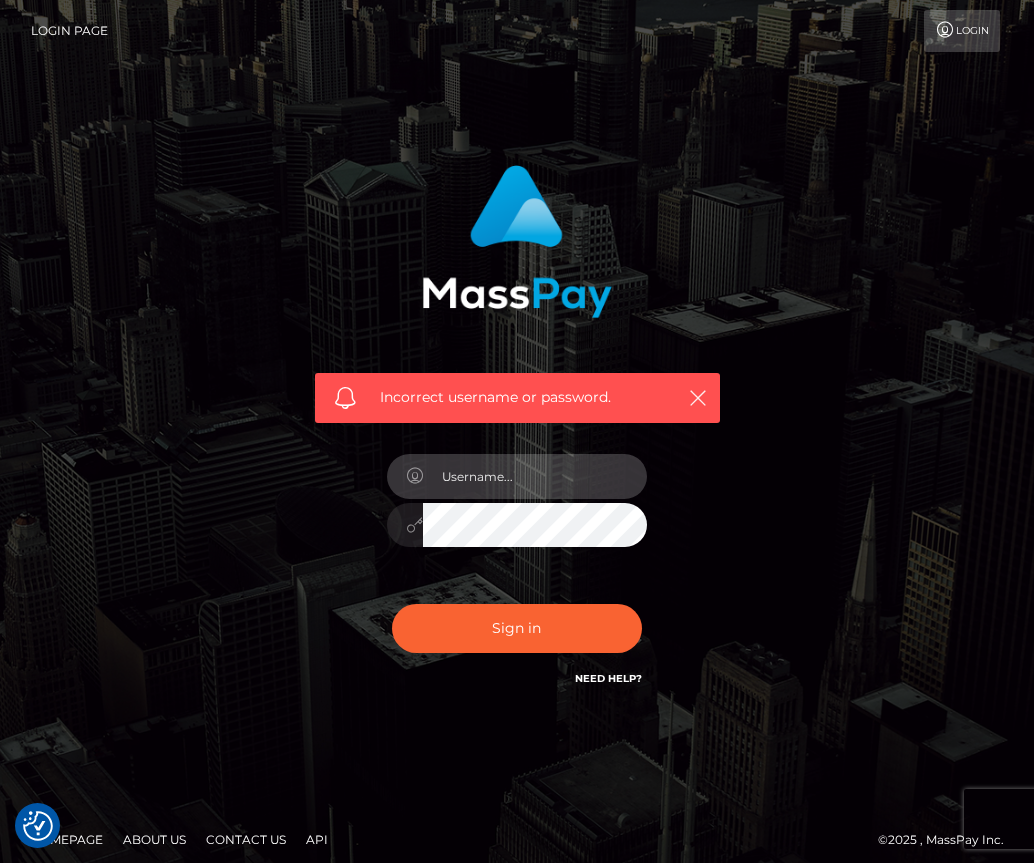 paste on "[EMAIL]" 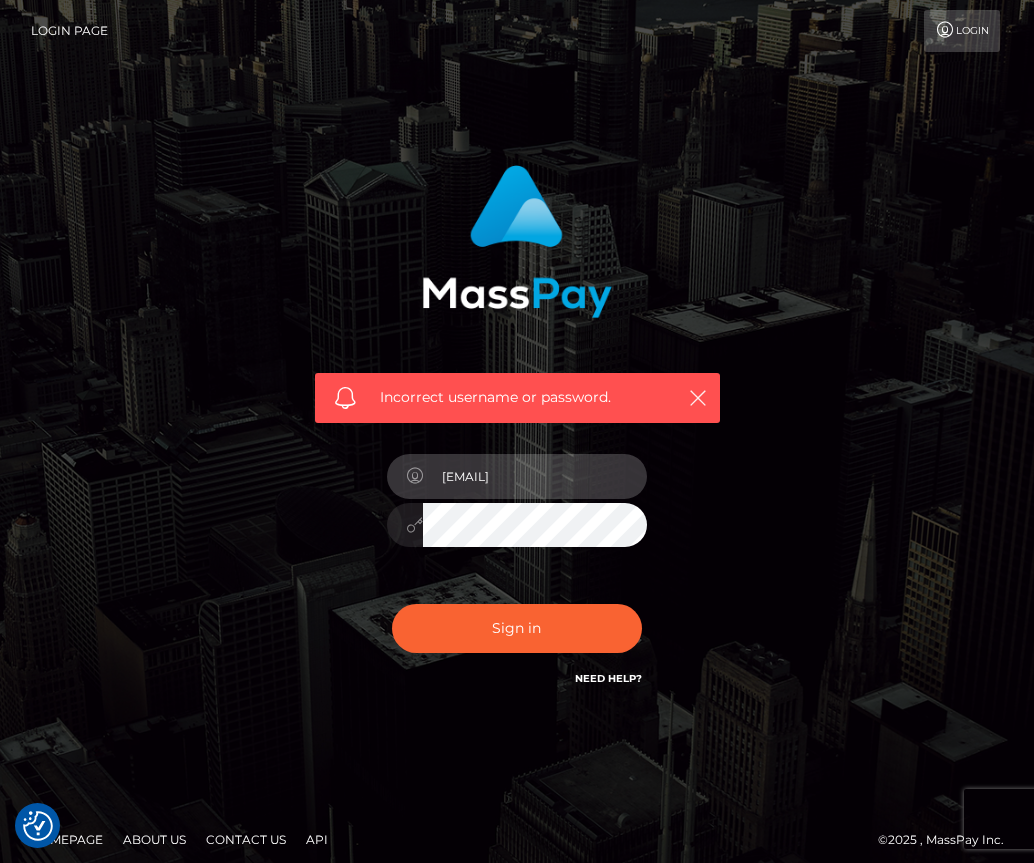 type on "[EMAIL]" 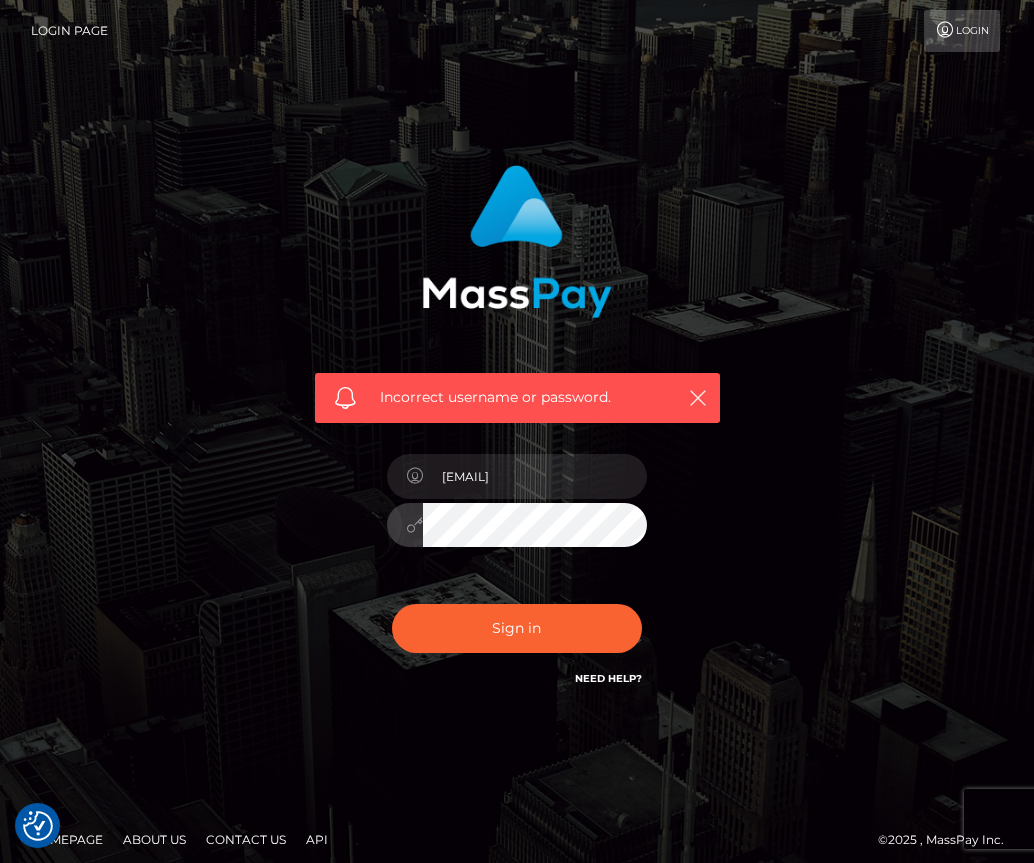click on "Sign in" at bounding box center [517, 628] 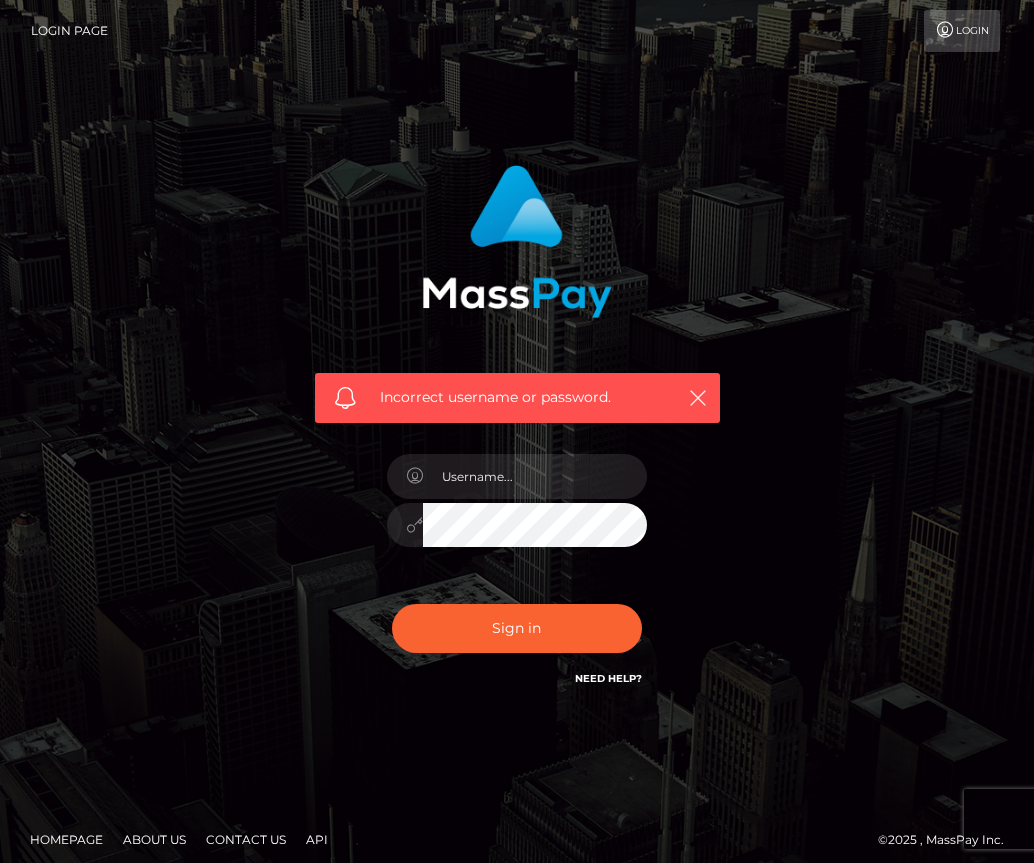 scroll, scrollTop: 0, scrollLeft: 0, axis: both 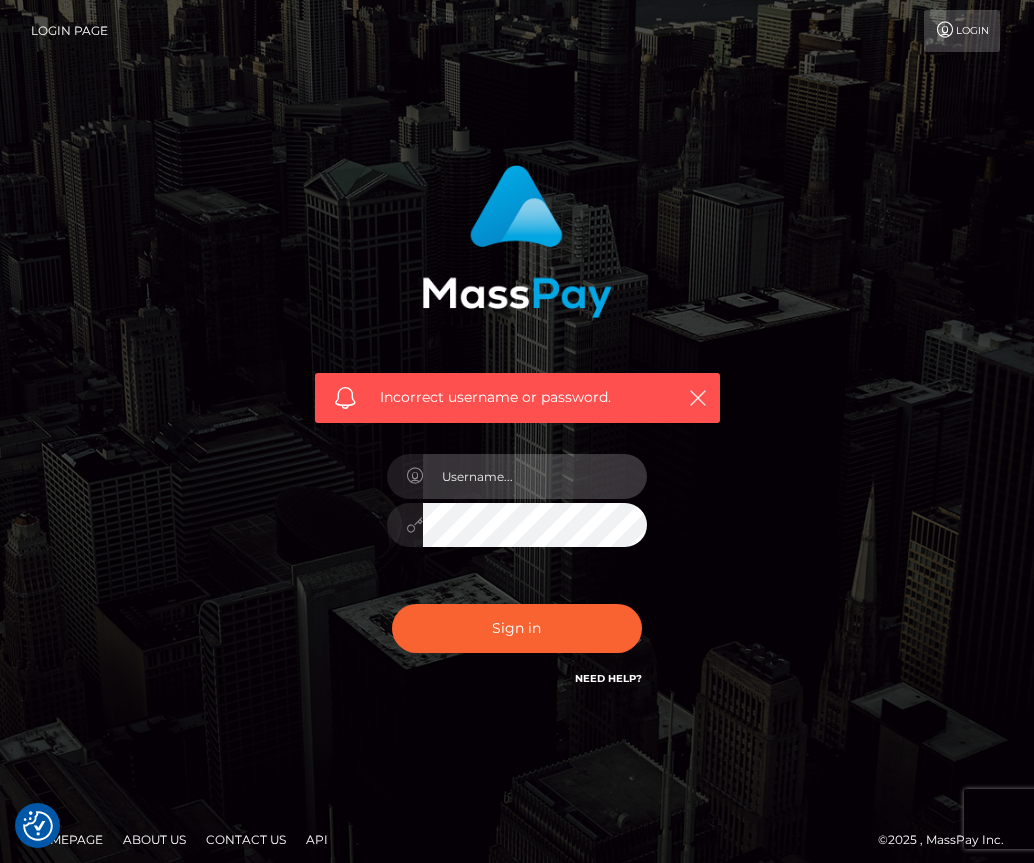 click at bounding box center [535, 476] 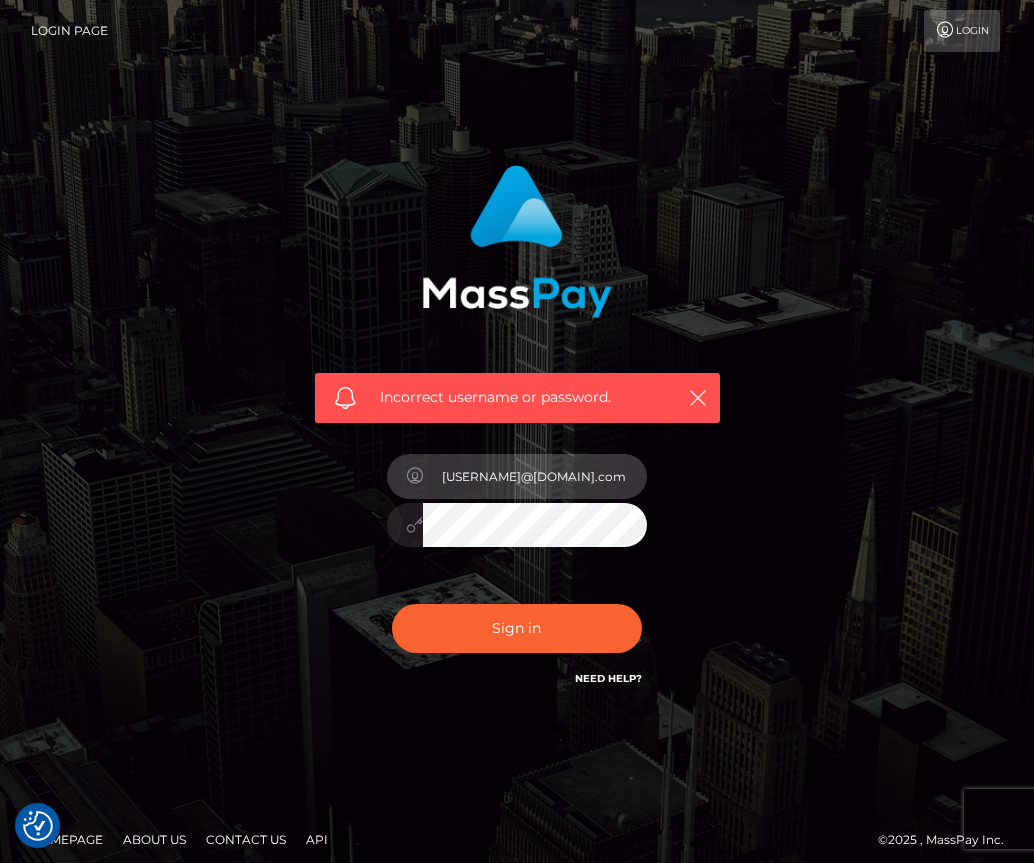 type on "[USERNAME]@[DOMAIN].com" 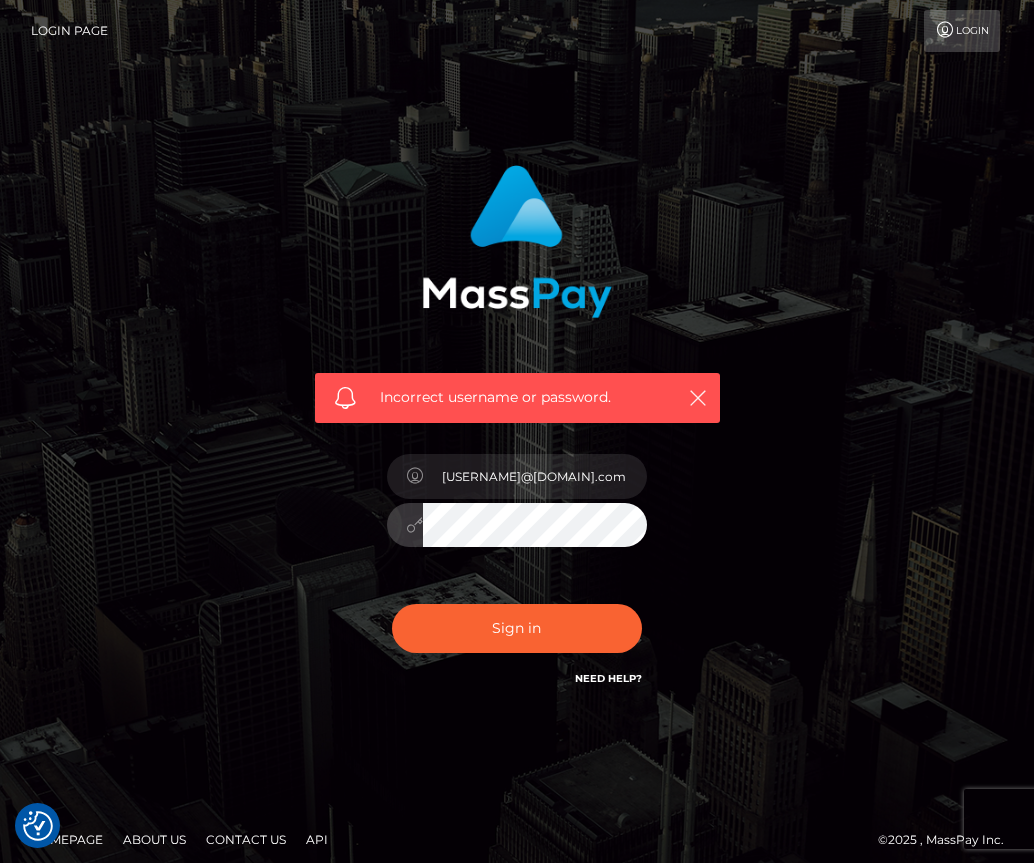 click on "Sign in" at bounding box center (517, 628) 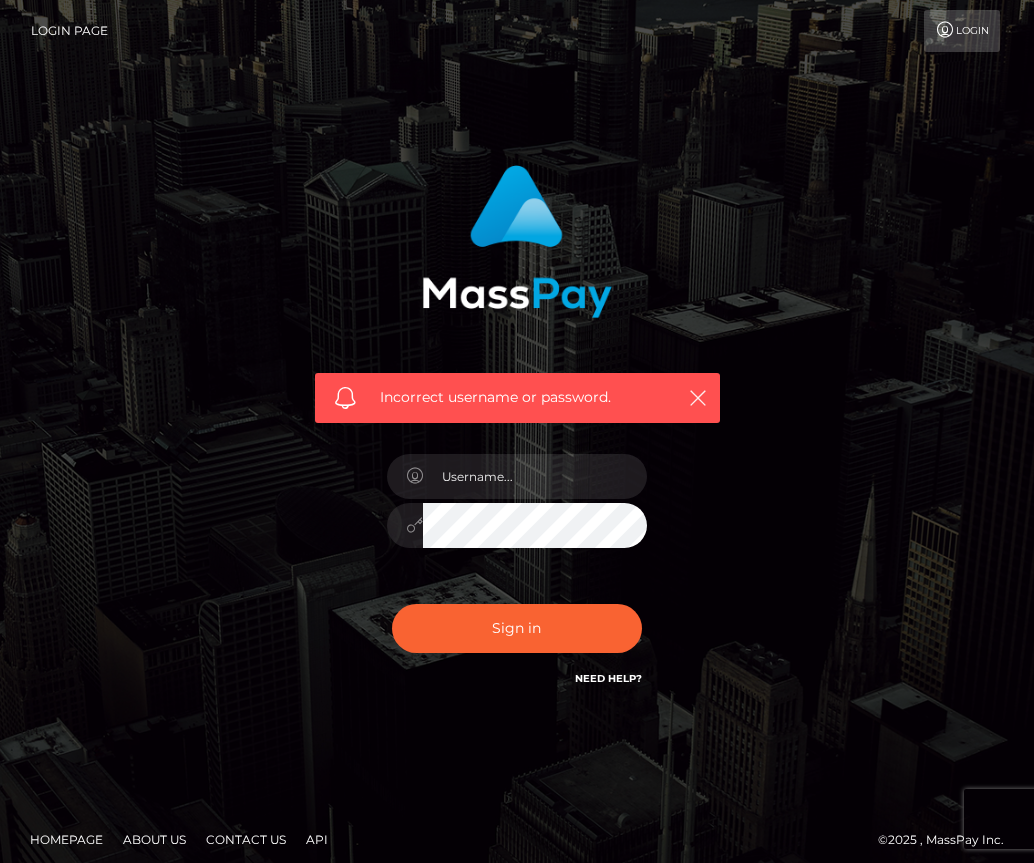 scroll, scrollTop: 0, scrollLeft: 0, axis: both 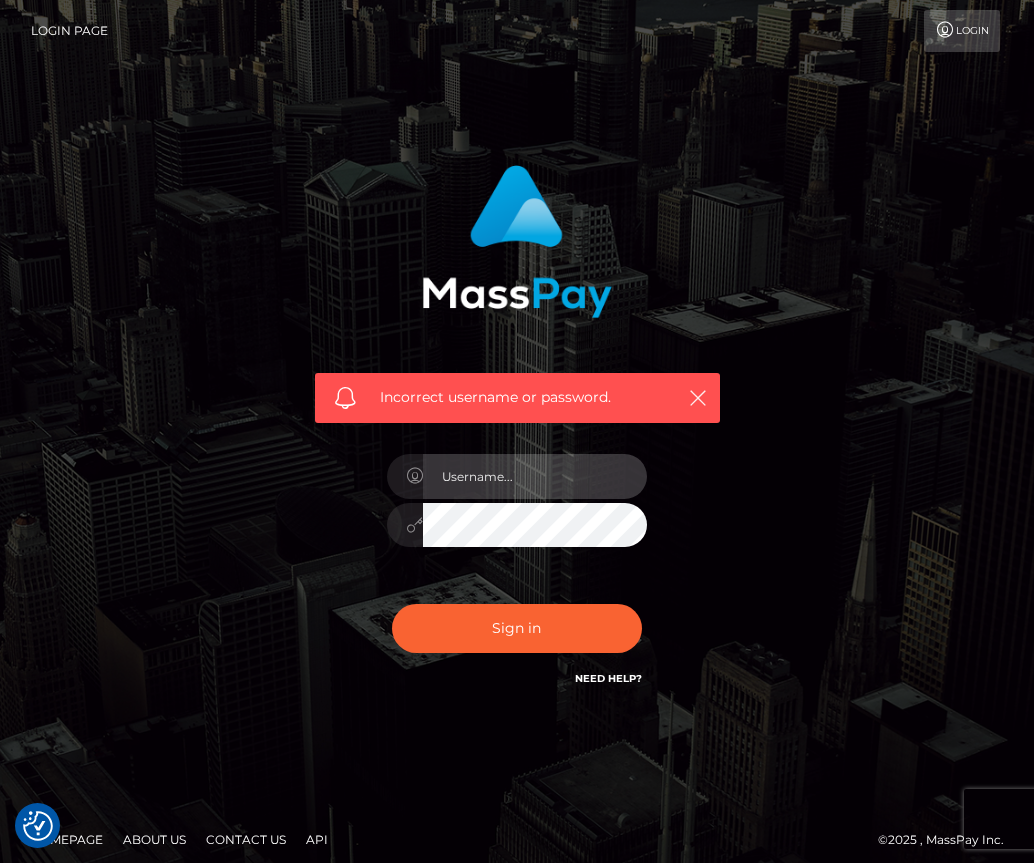 click at bounding box center [535, 476] 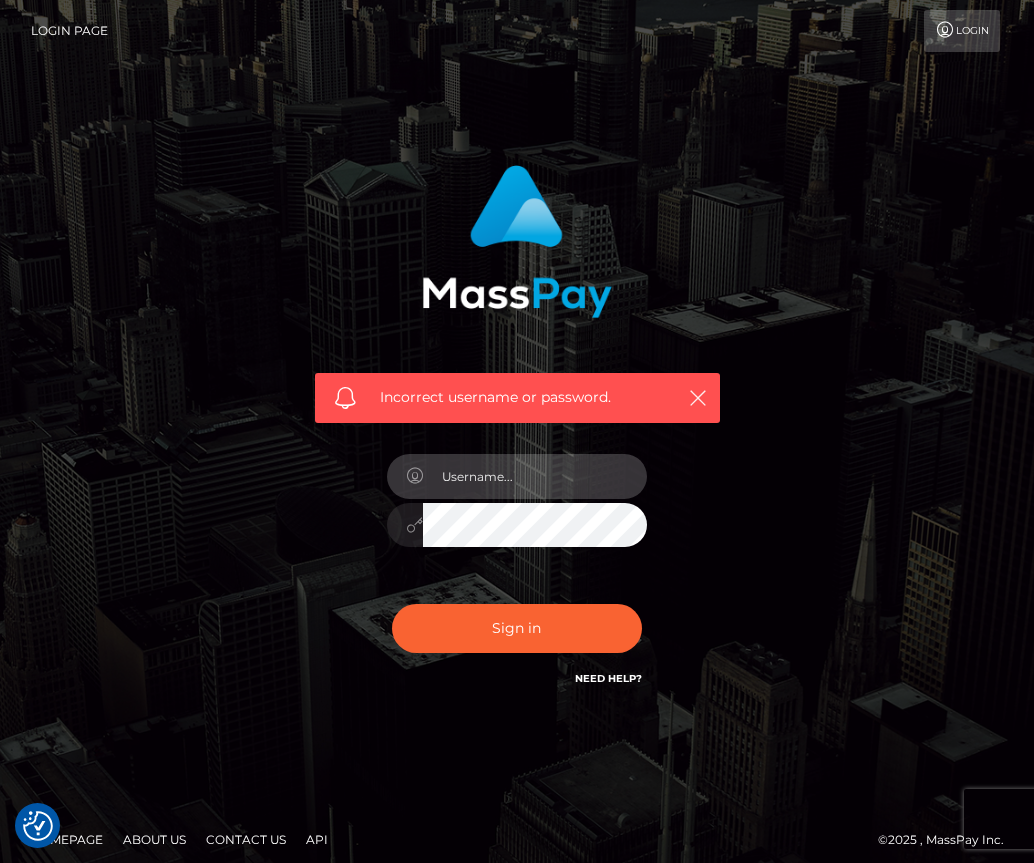paste on "ivyeverly@proton.me" 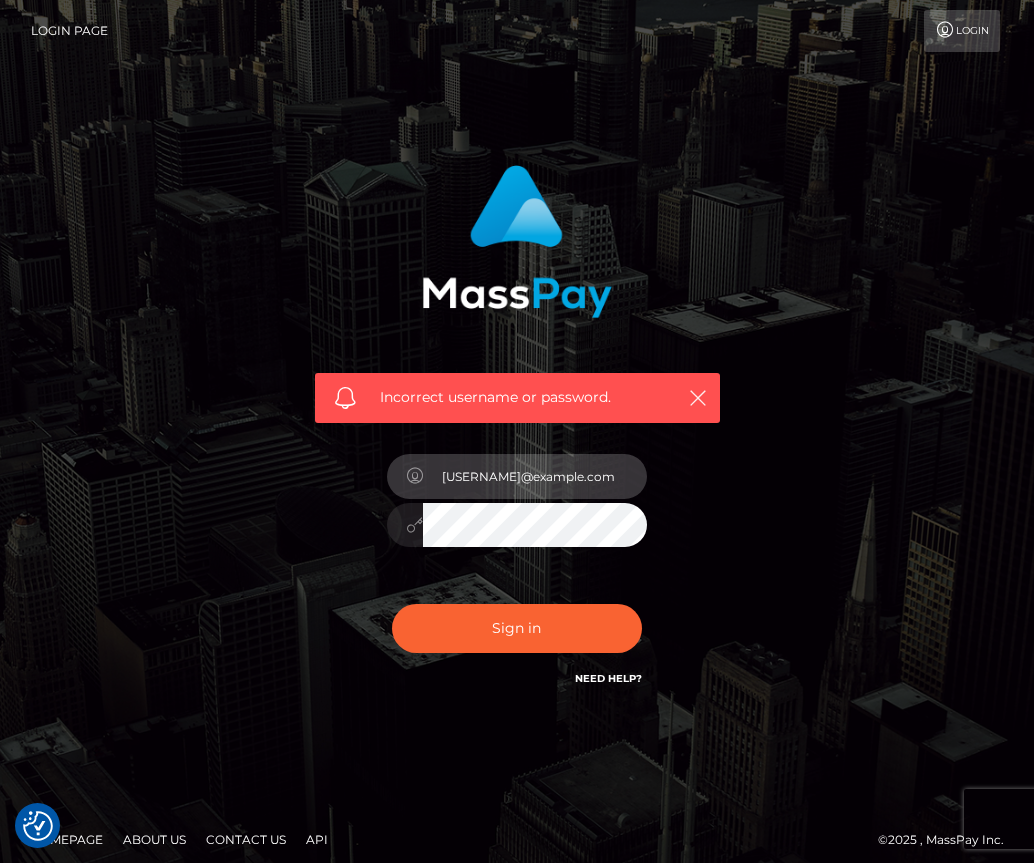 type on "ivyeverly@proton.me" 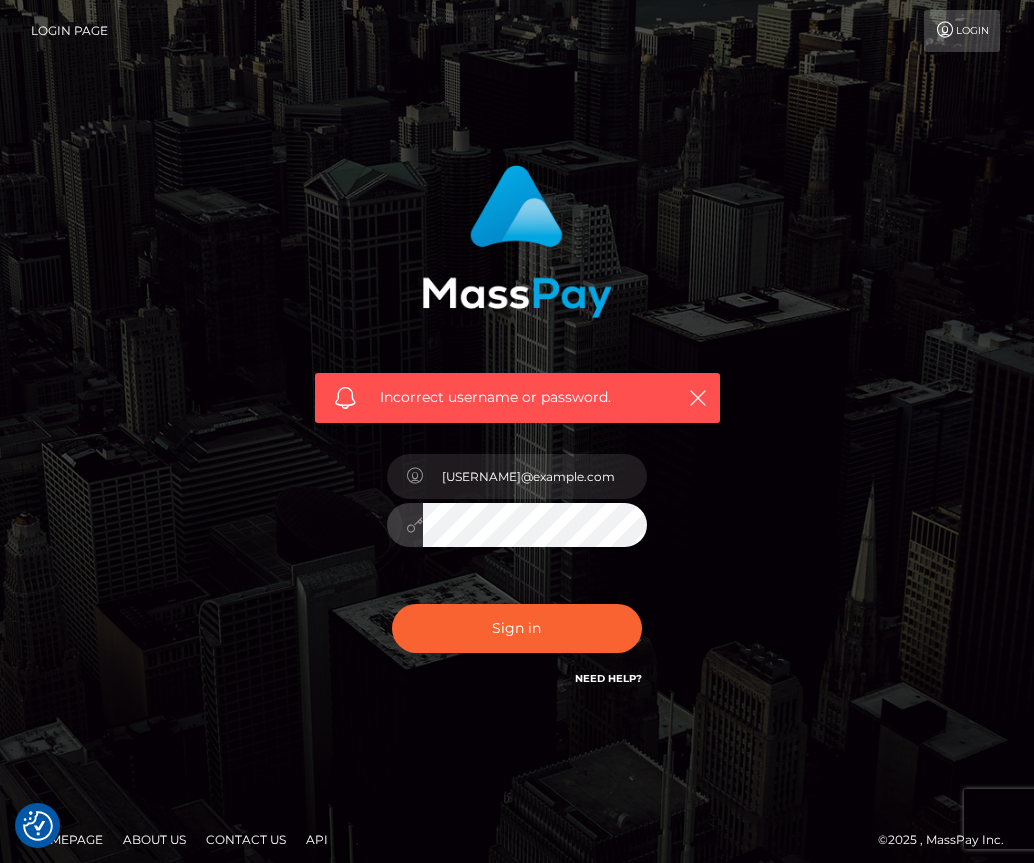 click on "Sign in" at bounding box center [517, 628] 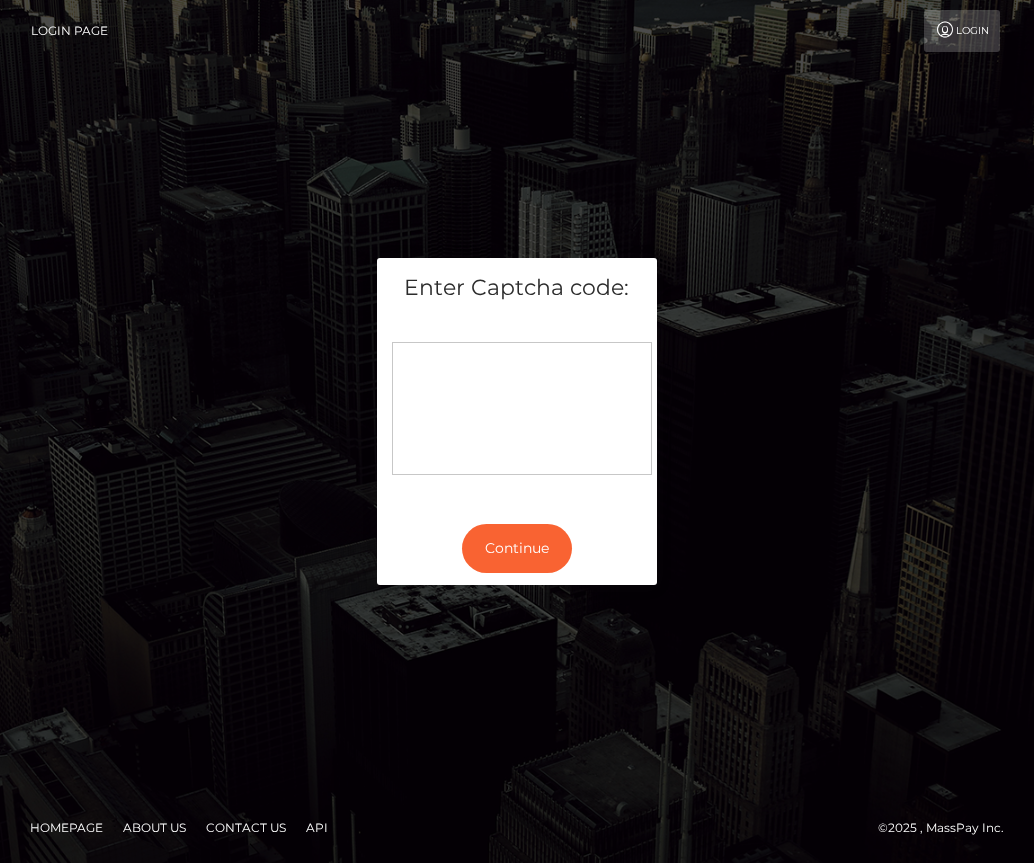 scroll, scrollTop: 0, scrollLeft: 0, axis: both 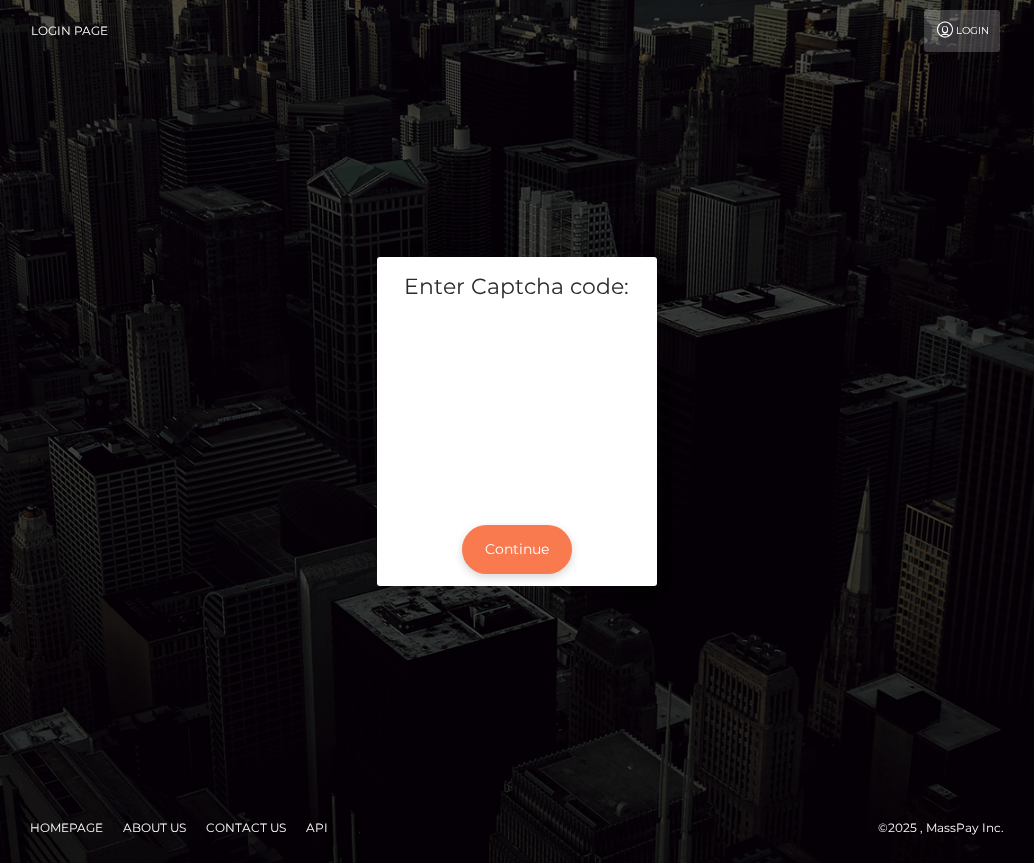 click on "Continue" at bounding box center (517, 549) 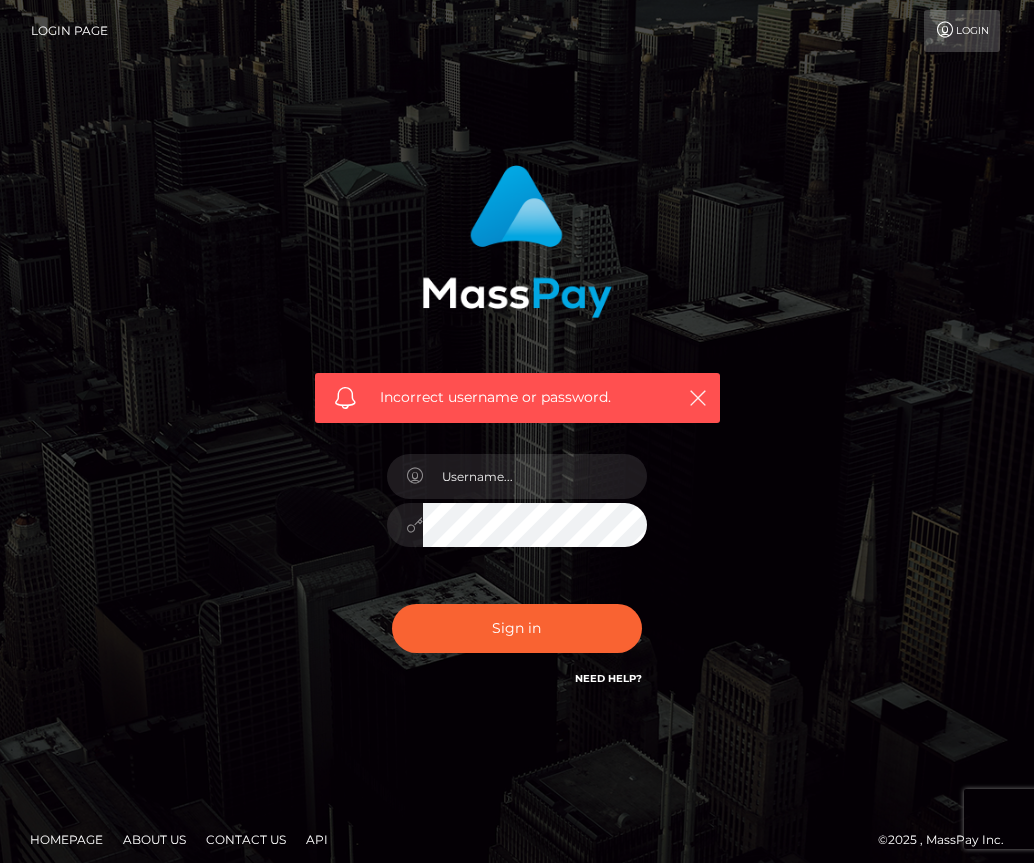 scroll, scrollTop: 0, scrollLeft: 0, axis: both 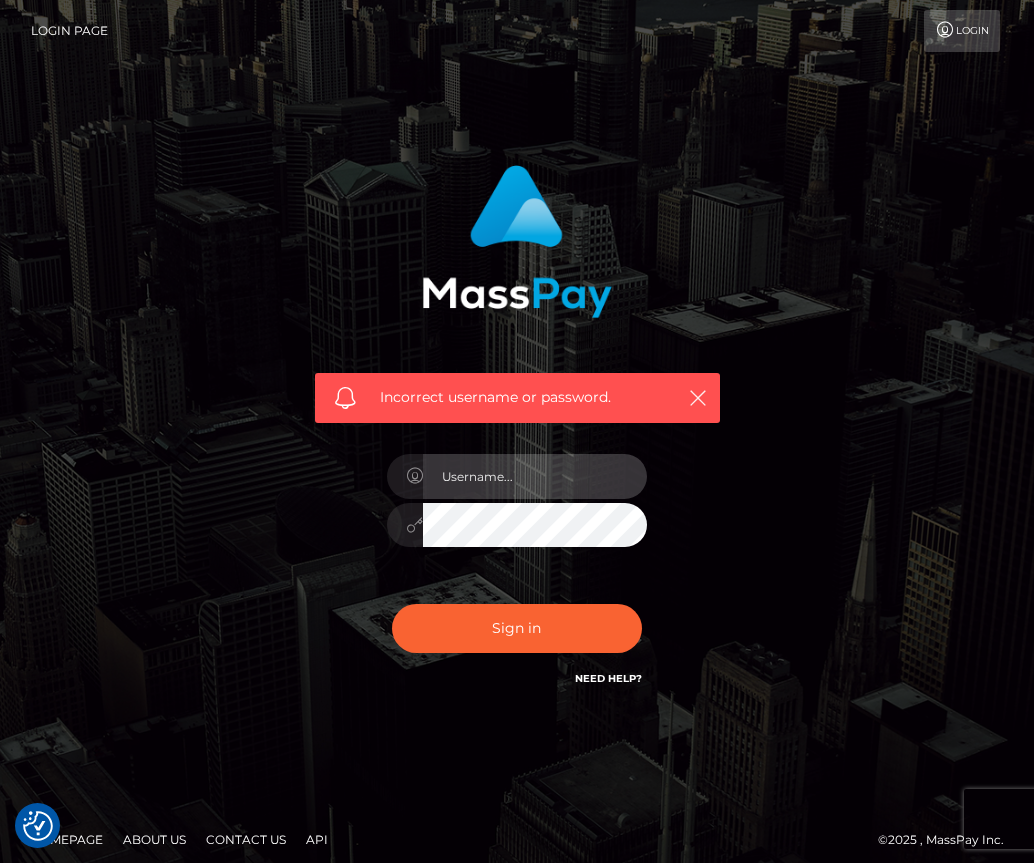 click at bounding box center (535, 476) 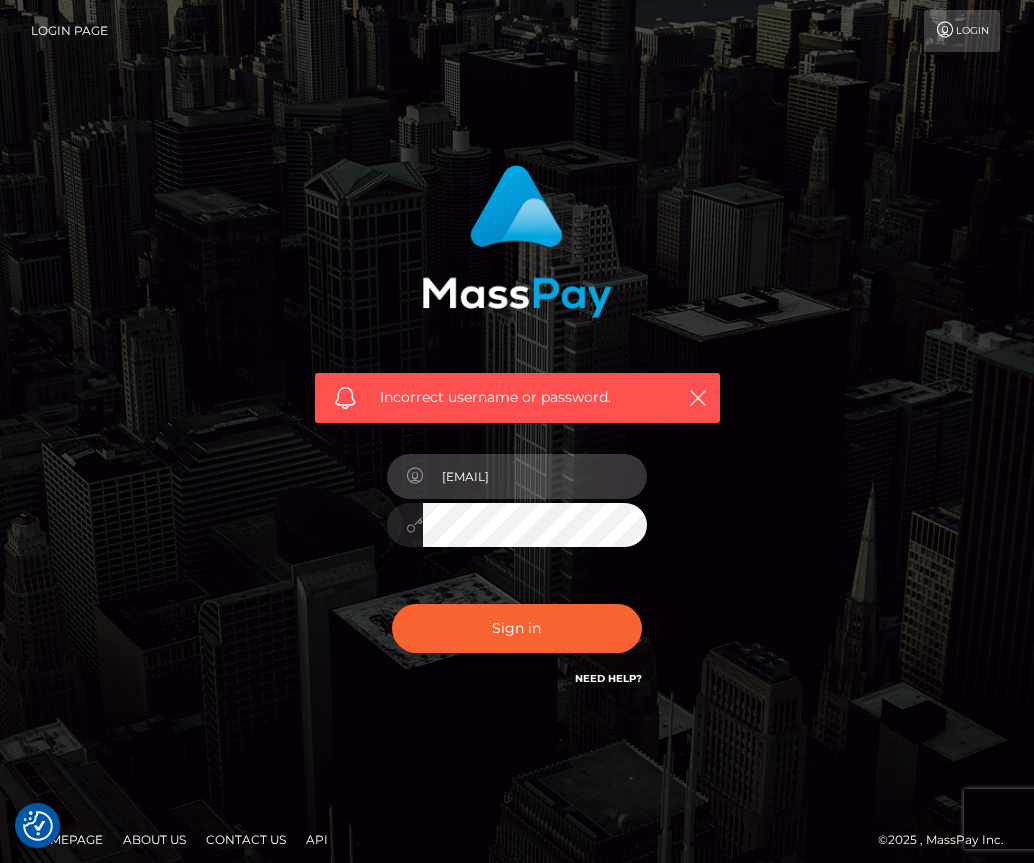 type on "[EMAIL]" 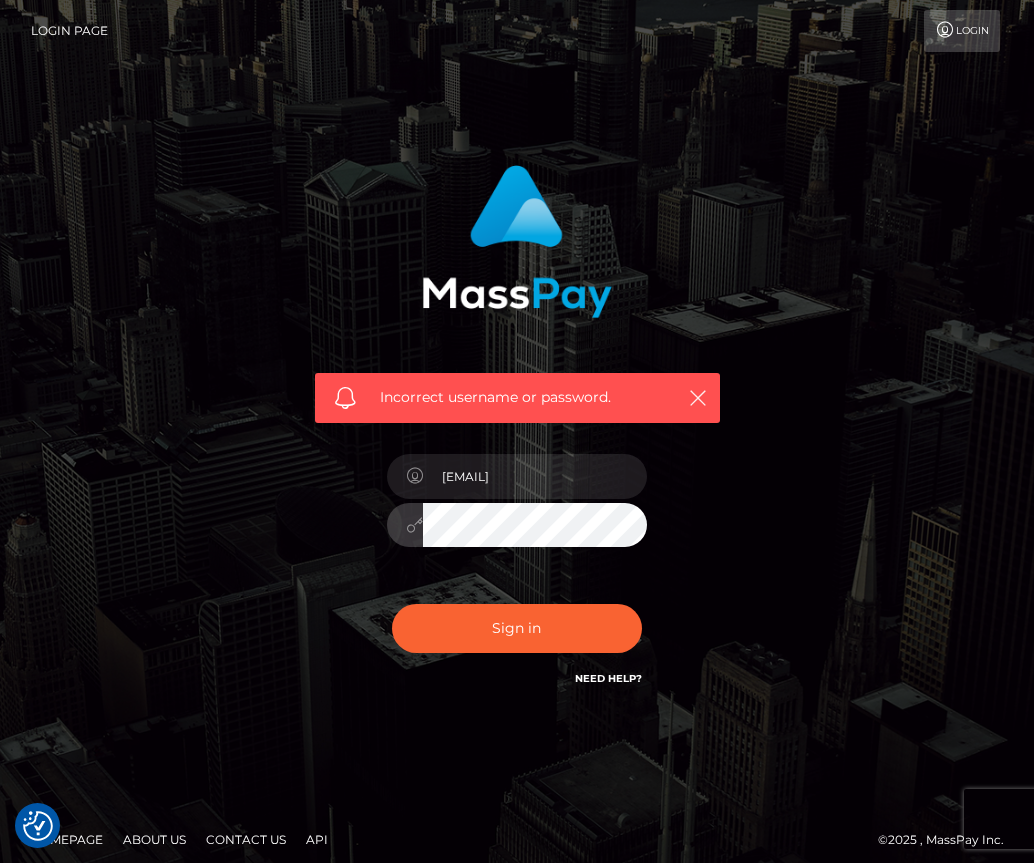 click on "Sign in" at bounding box center [517, 628] 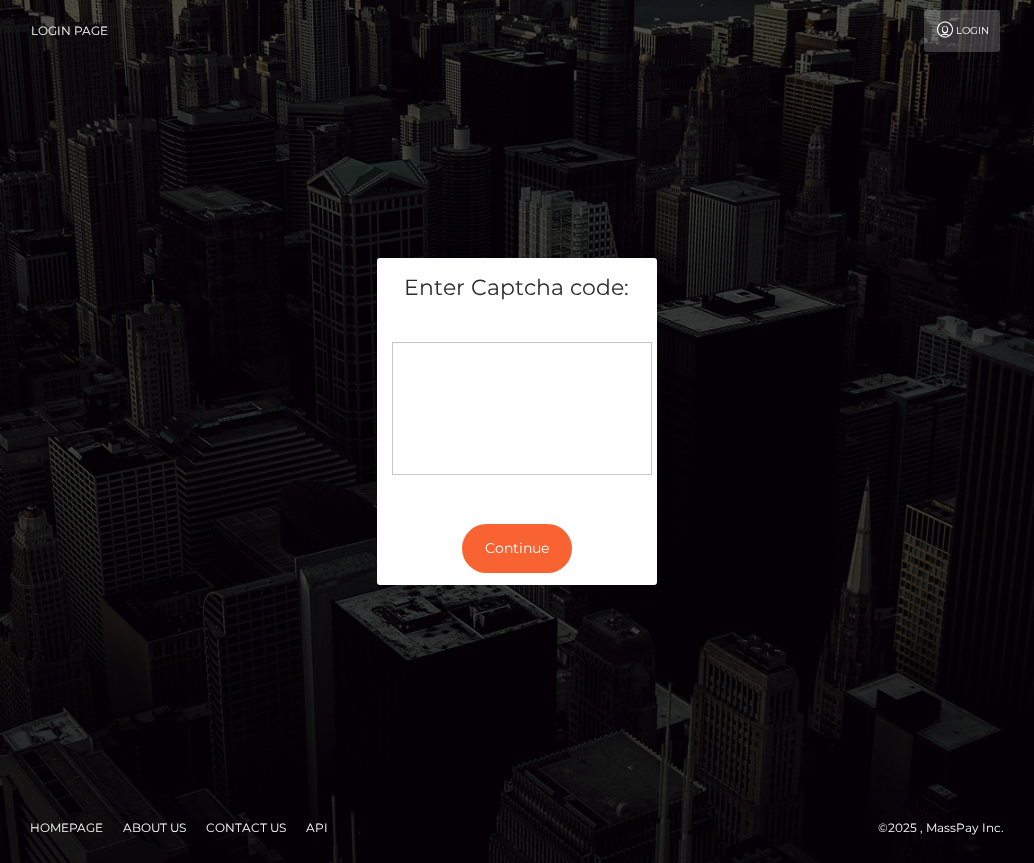scroll, scrollTop: 0, scrollLeft: 0, axis: both 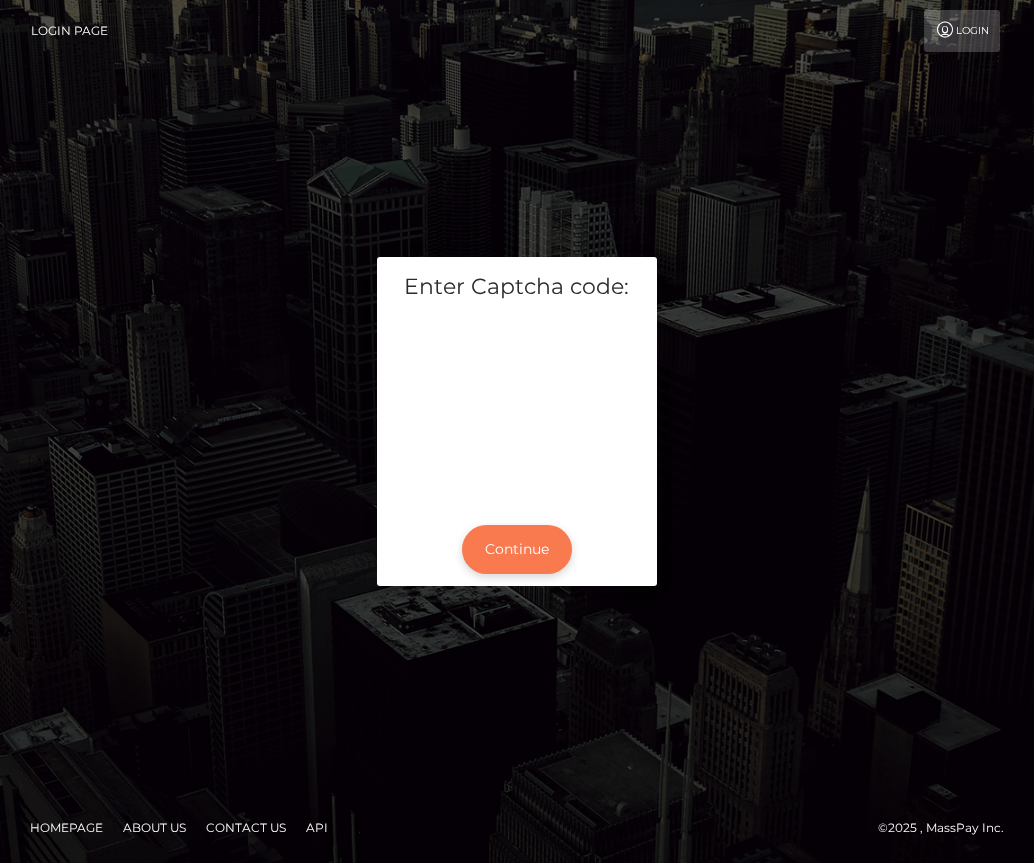 click on "Continue" at bounding box center [517, 549] 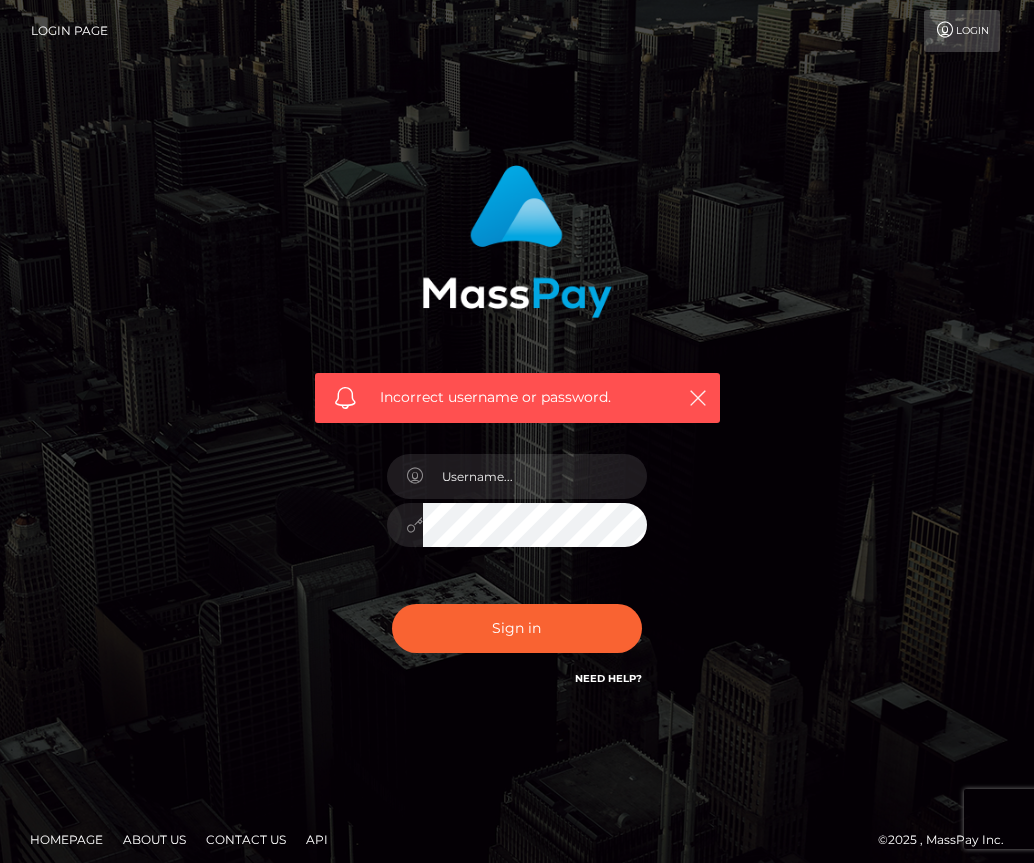 scroll, scrollTop: 0, scrollLeft: 0, axis: both 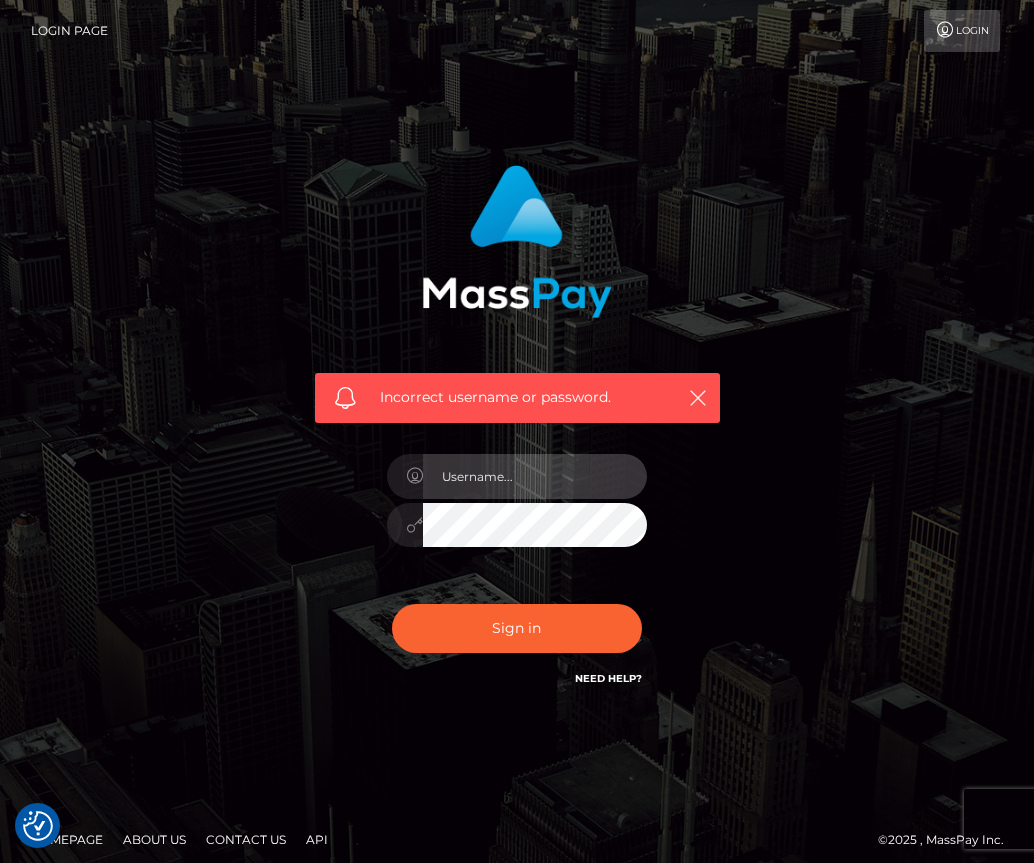 click at bounding box center (535, 476) 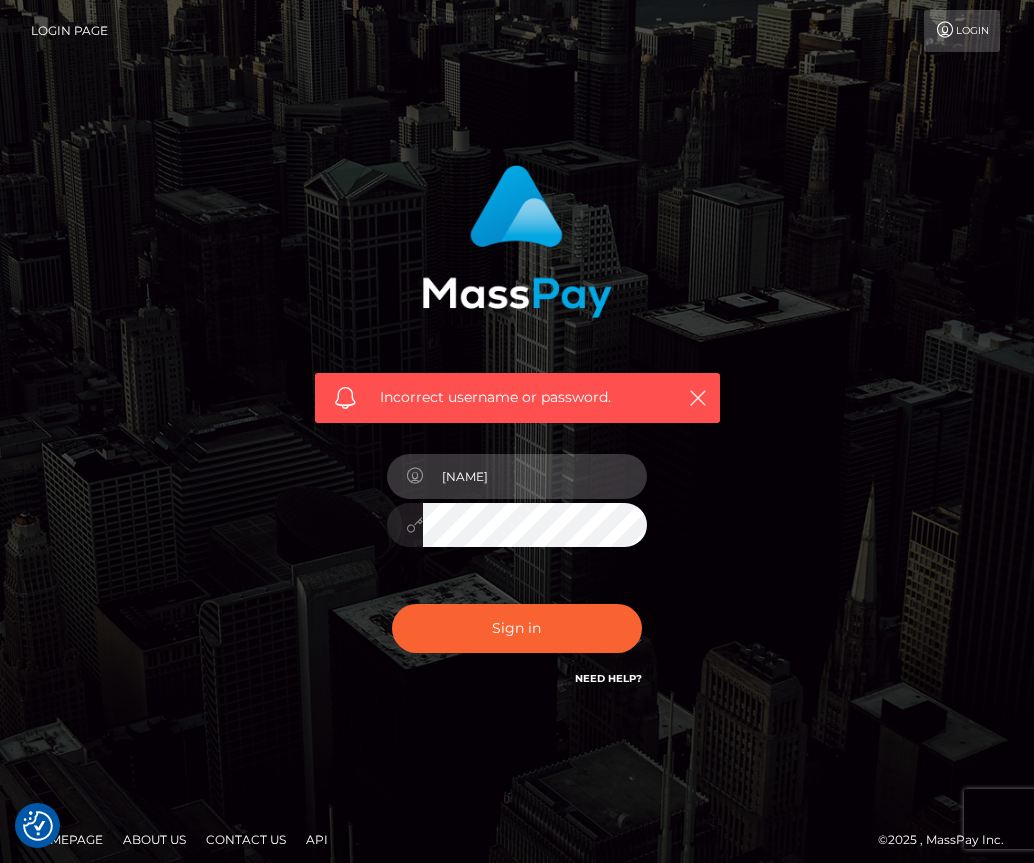 type on "[EMAIL]" 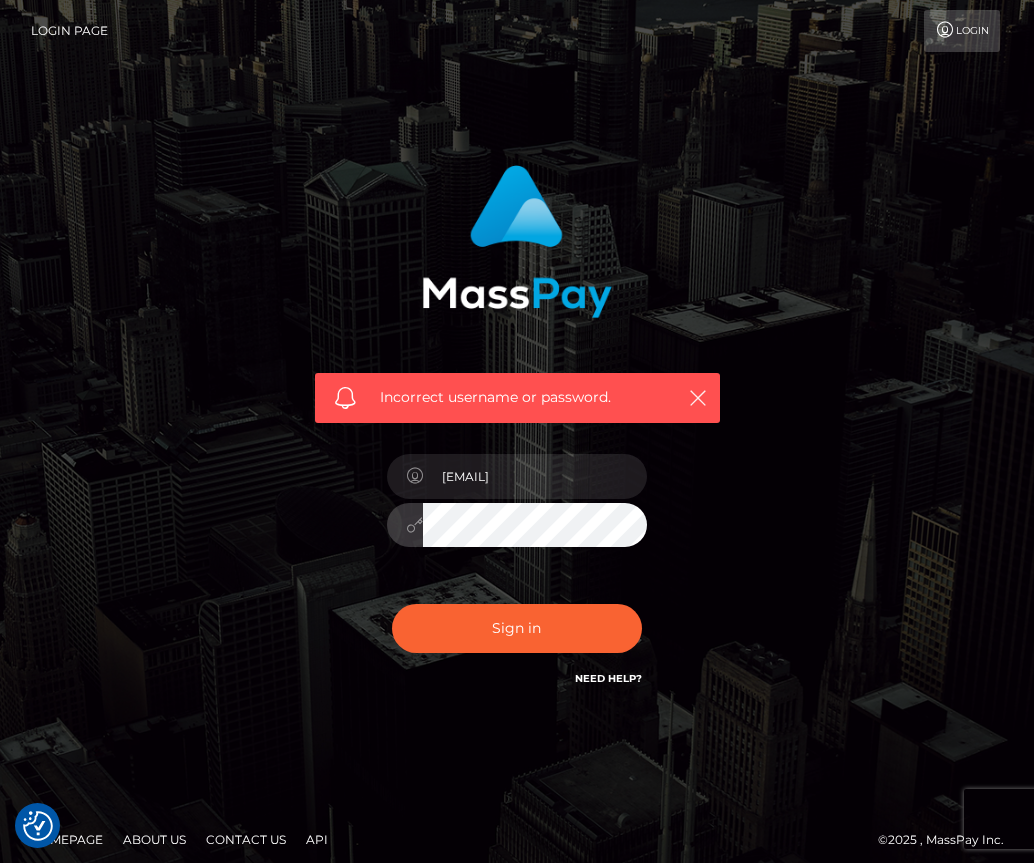 click on "Sign in" at bounding box center (517, 628) 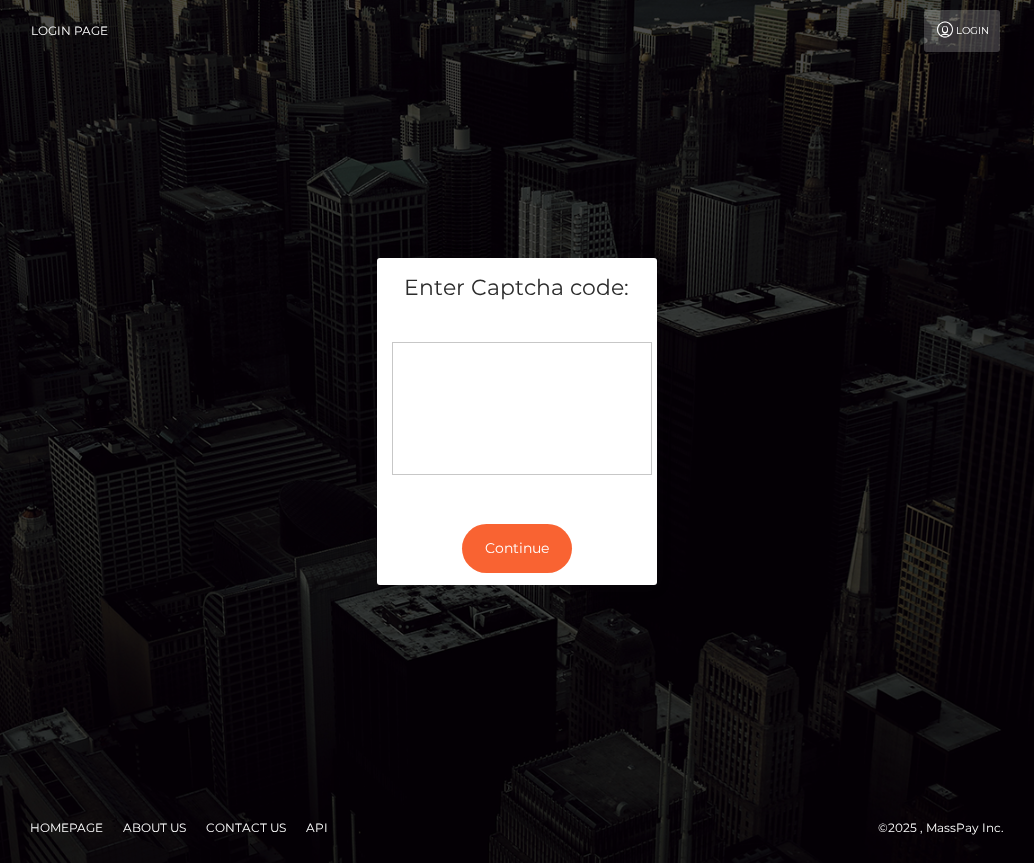 scroll, scrollTop: 0, scrollLeft: 0, axis: both 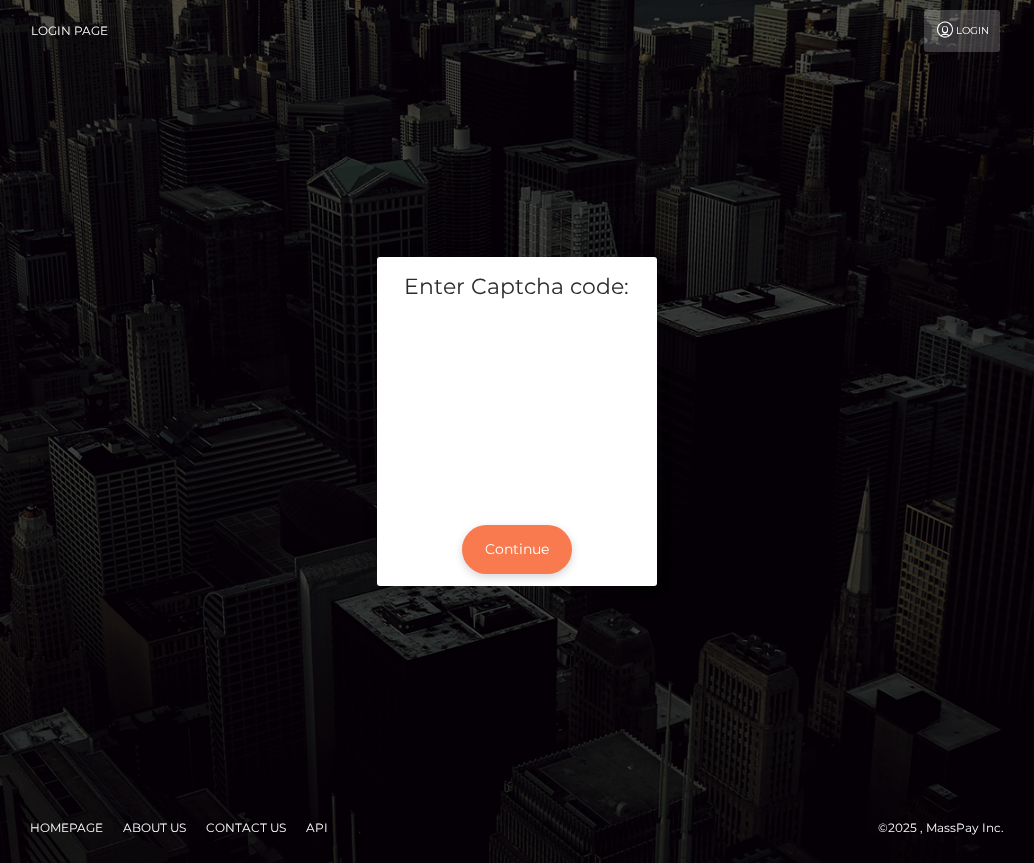 click on "Continue" at bounding box center [517, 549] 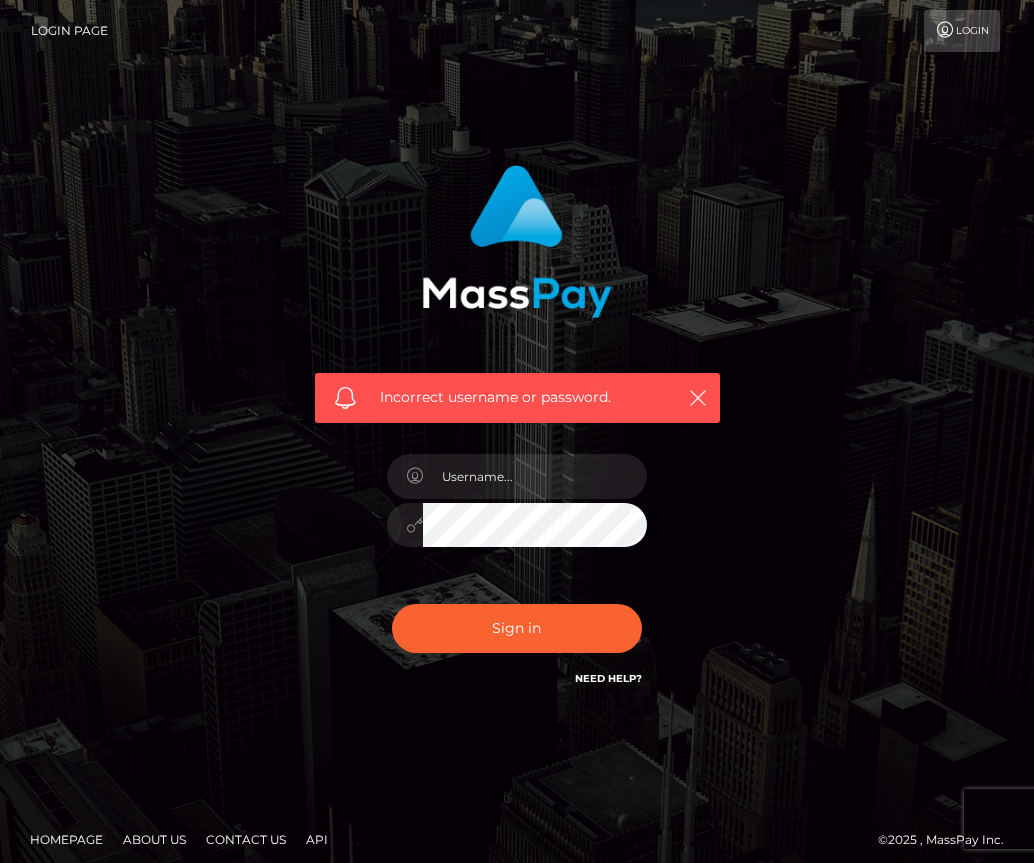 scroll, scrollTop: 0, scrollLeft: 0, axis: both 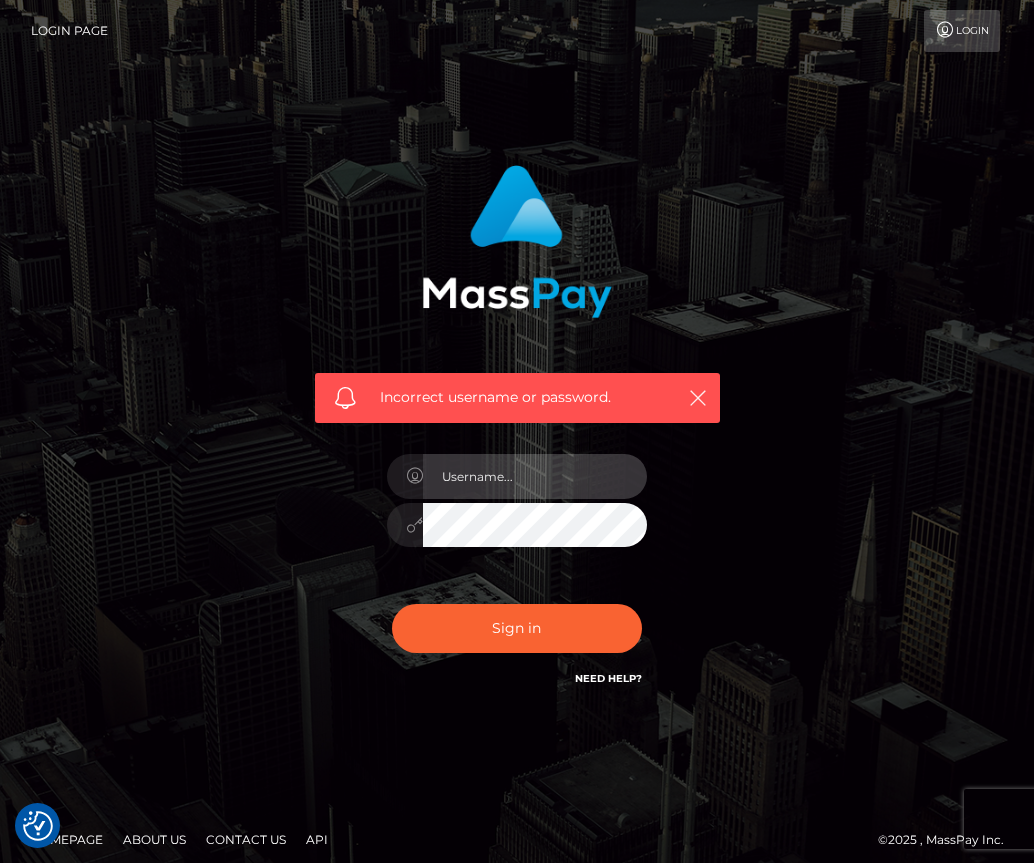 click at bounding box center (535, 476) 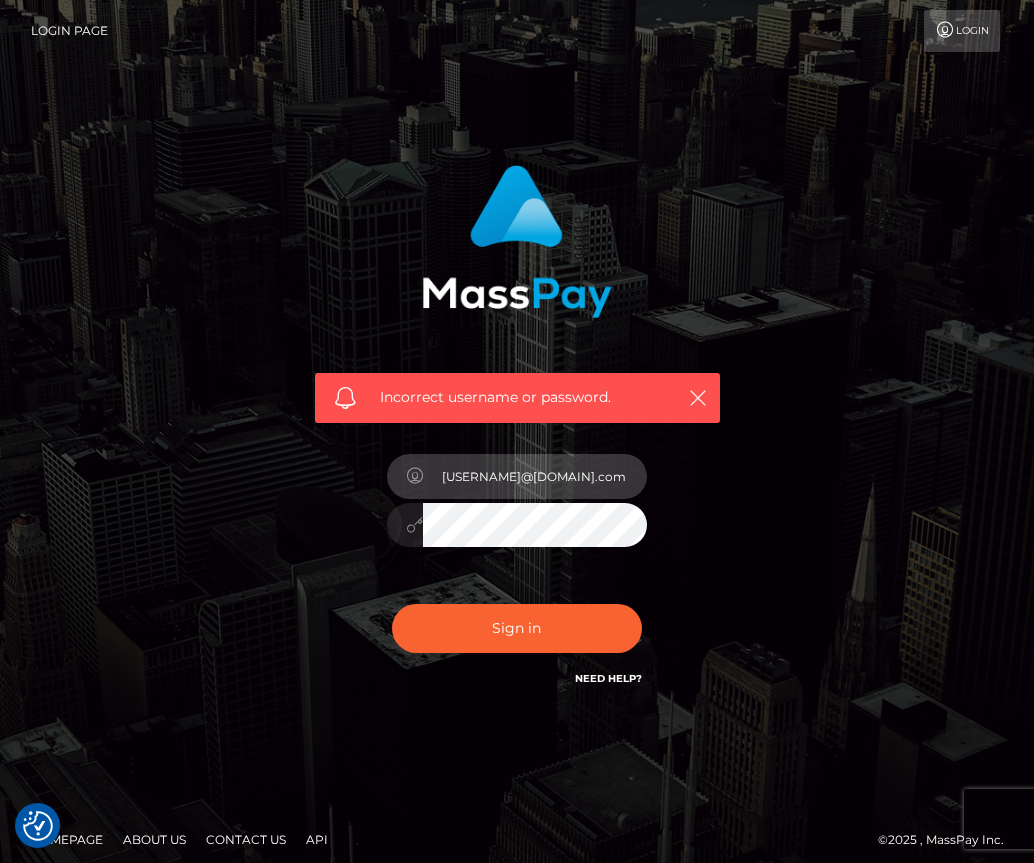 type on "ivyeverly222@gmail.com" 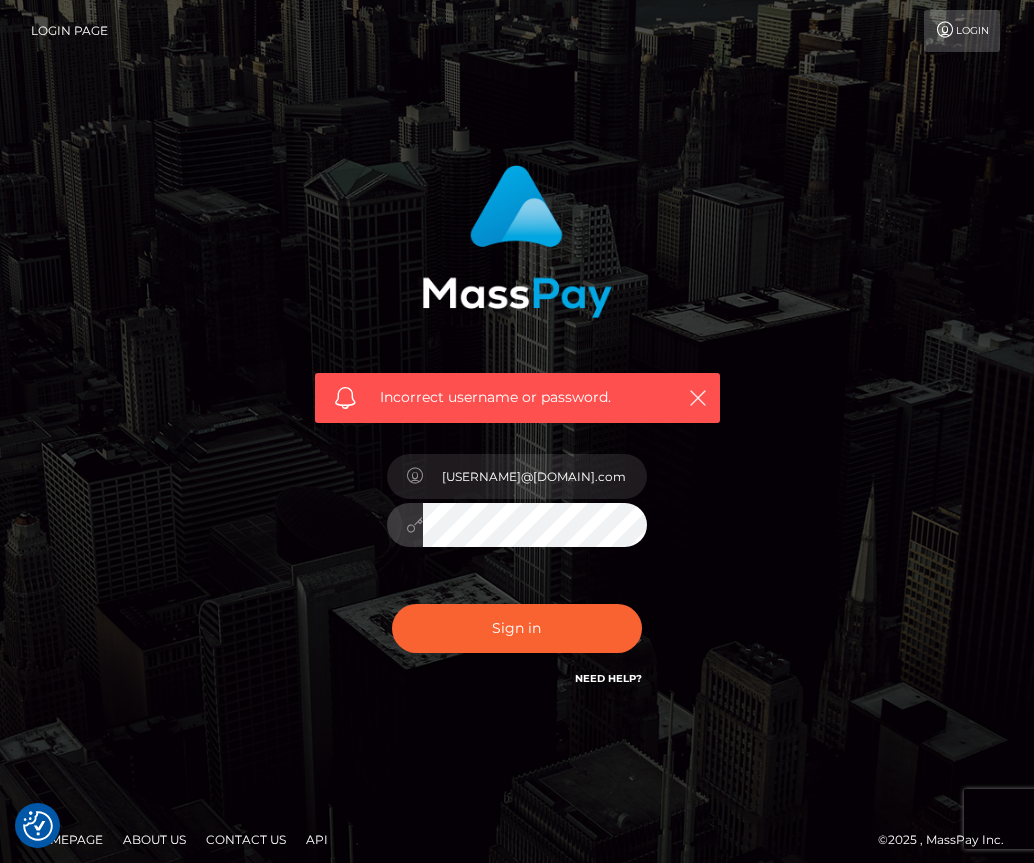 click on "Sign in" at bounding box center (517, 628) 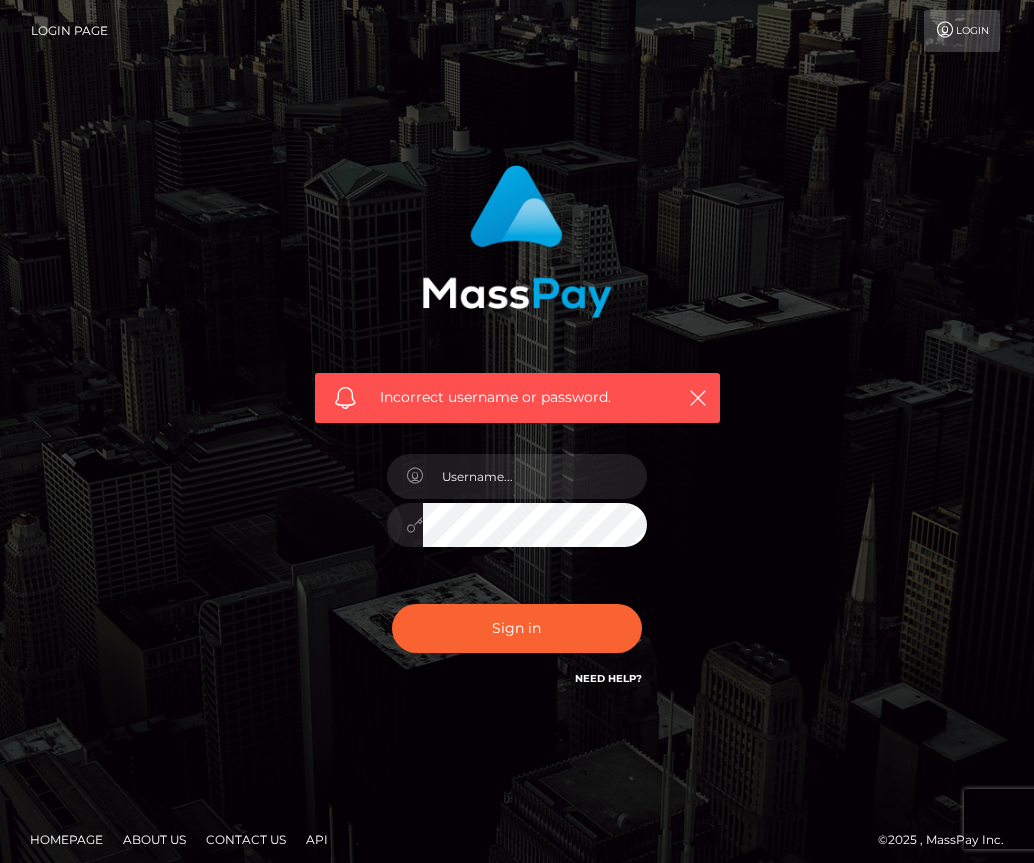 scroll, scrollTop: 0, scrollLeft: 0, axis: both 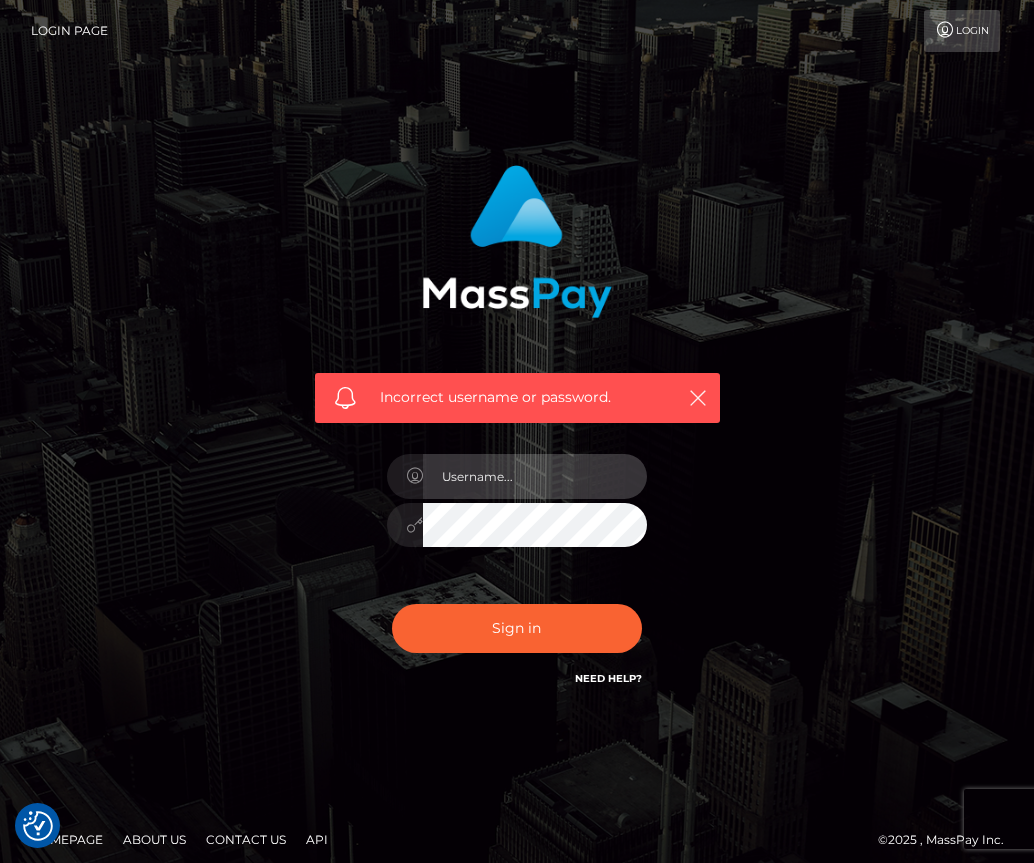 click at bounding box center (535, 476) 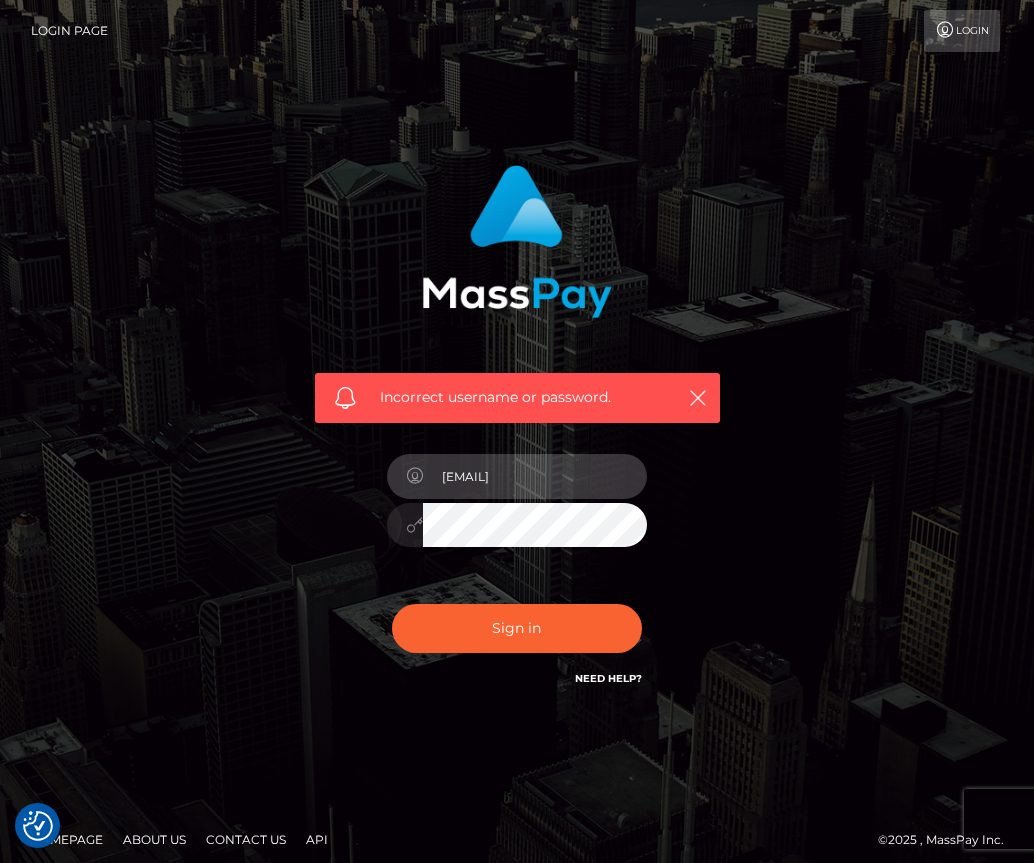 type on "[USERNAME]@[DOMAIN].com" 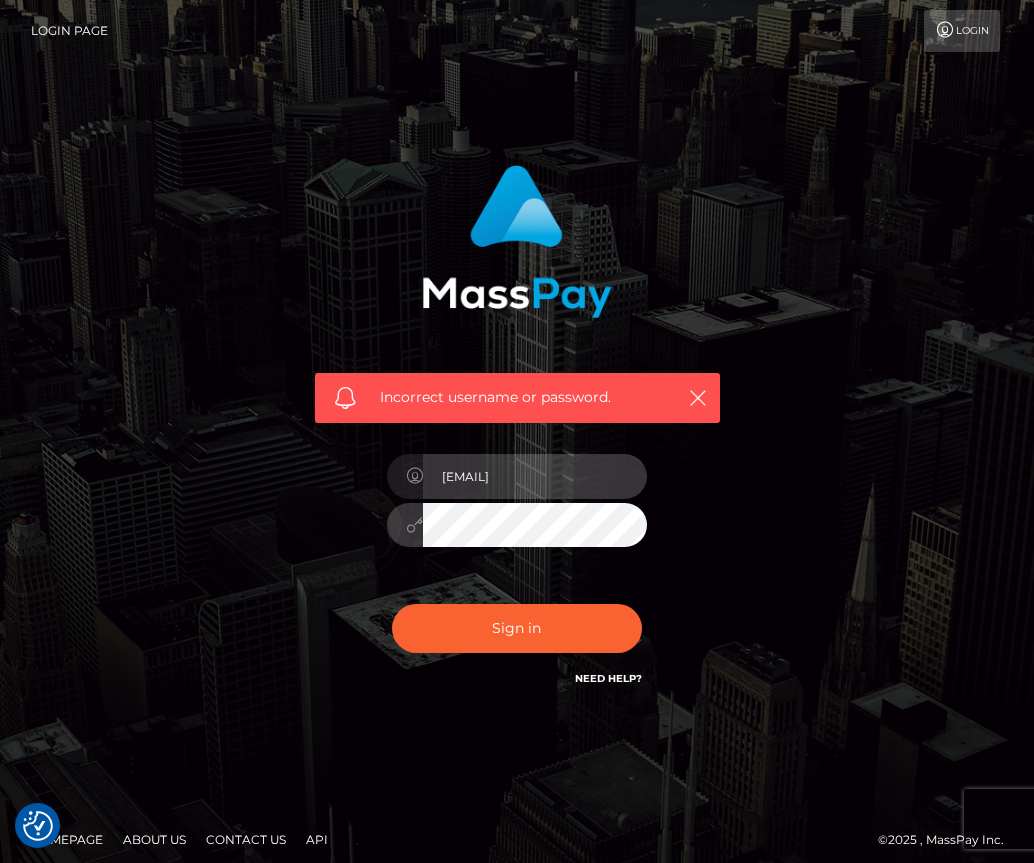 click on "[USERNAME]@[DOMAIN].com" at bounding box center [535, 476] 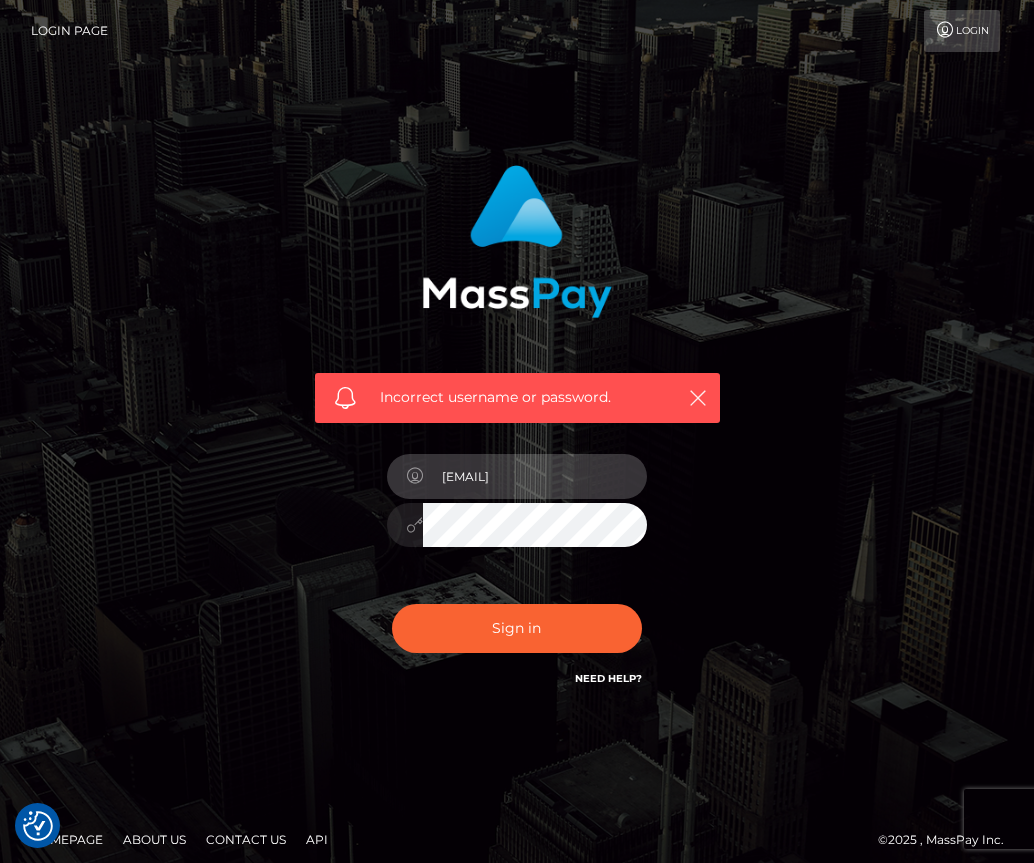 click on "[USERNAME]@[DOMAIN].com" at bounding box center [535, 476] 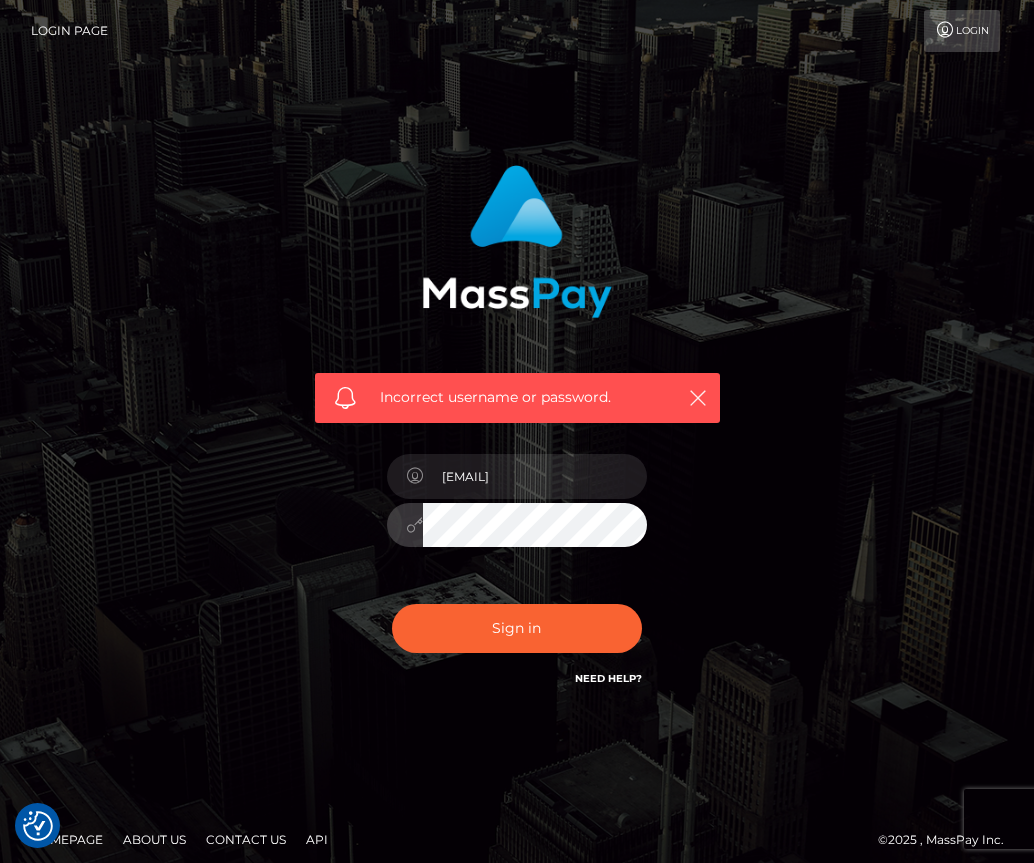 click on "Sign in" at bounding box center [517, 628] 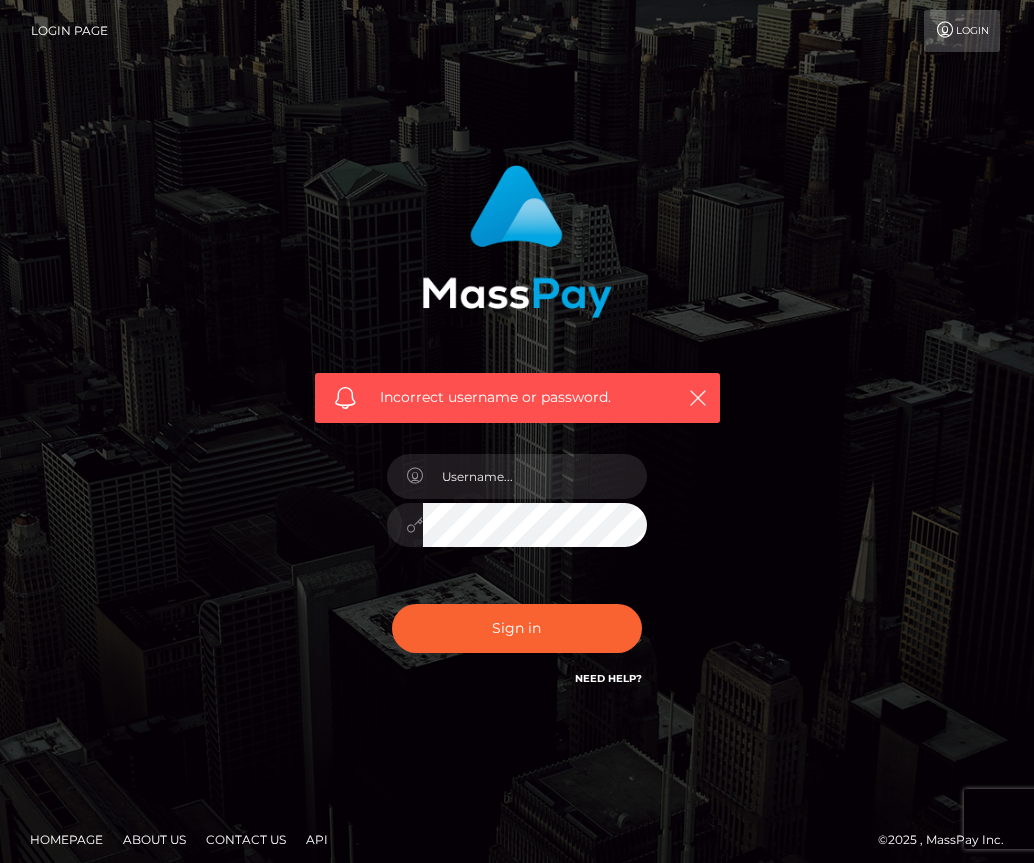 scroll, scrollTop: 0, scrollLeft: 0, axis: both 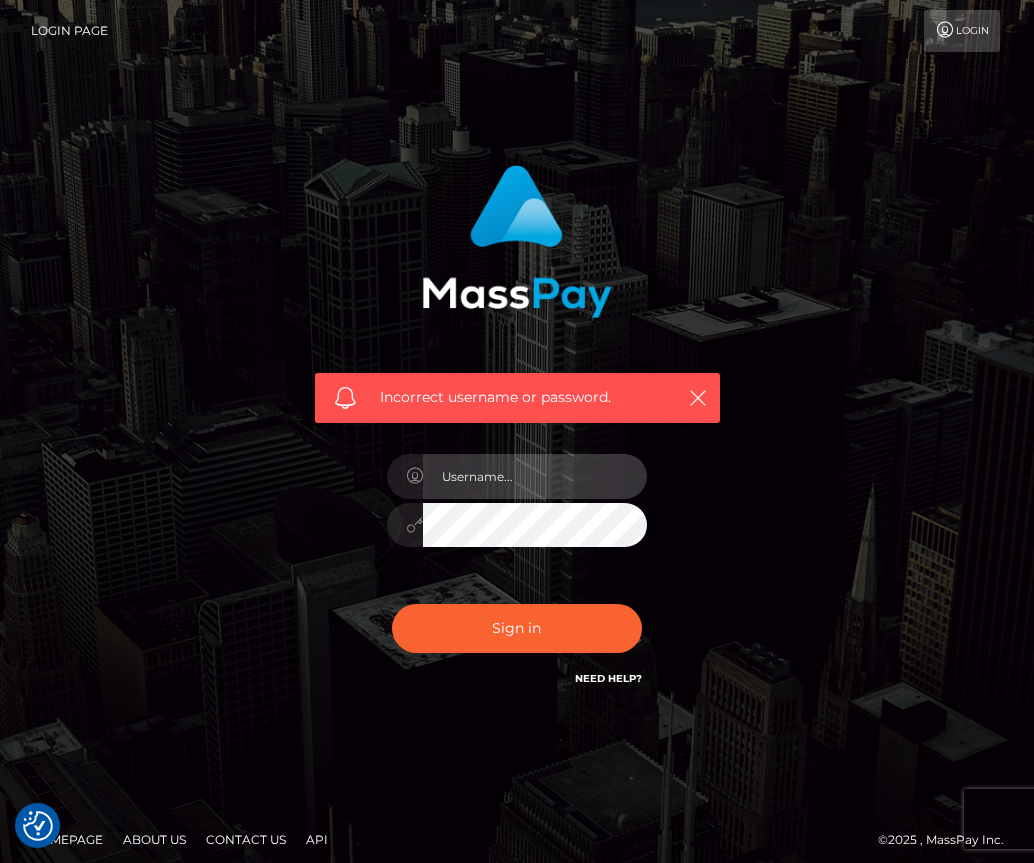 click at bounding box center (535, 476) 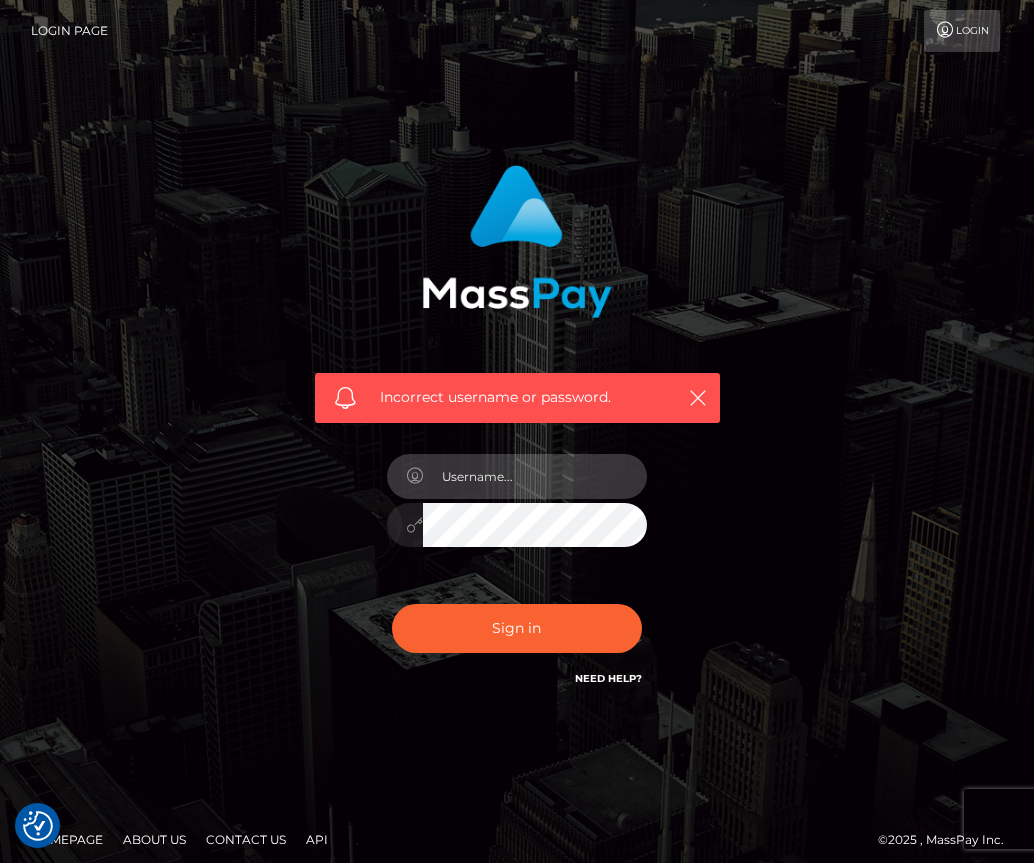 paste on "[USERNAME]@[DOMAIN].com" 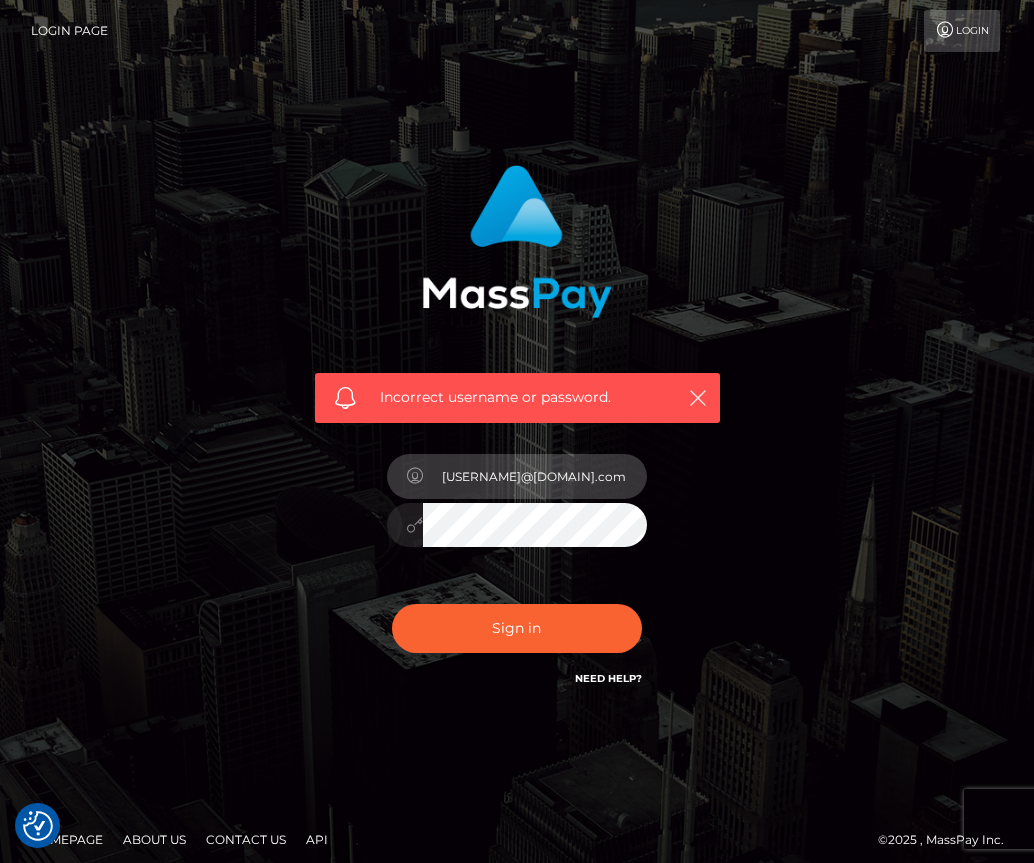 type on "[USERNAME]@[DOMAIN].com" 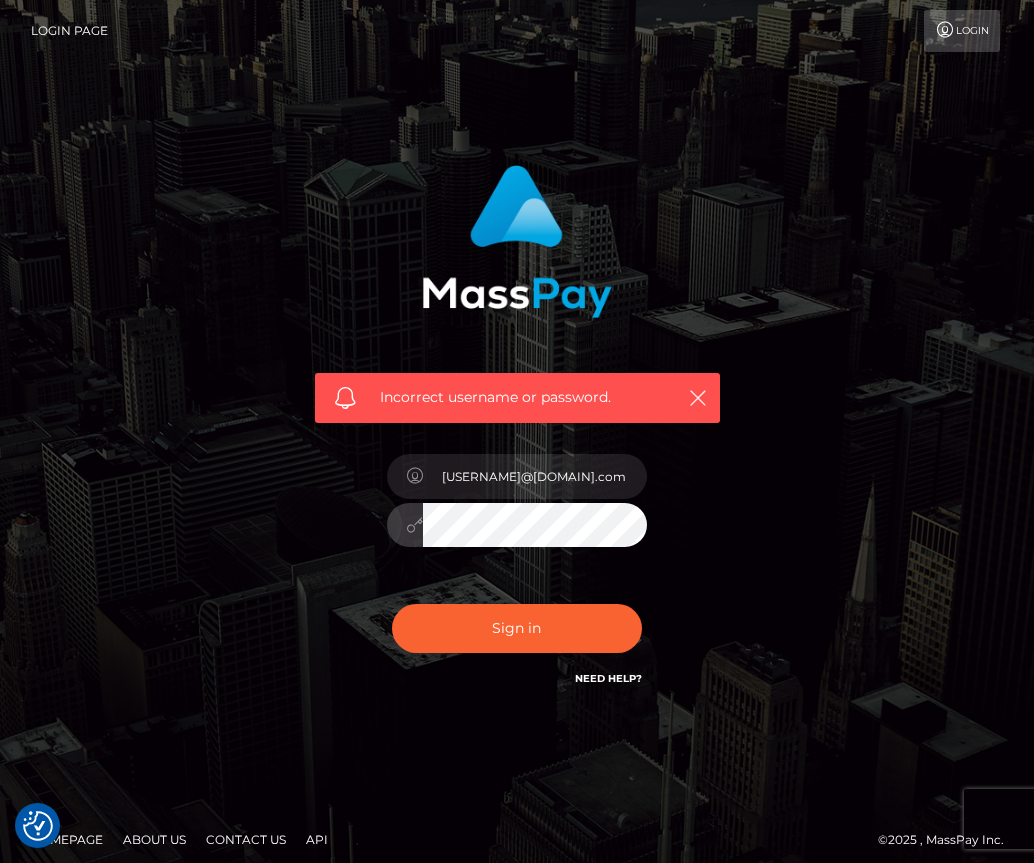 click on "Need
Help?" at bounding box center [608, 681] 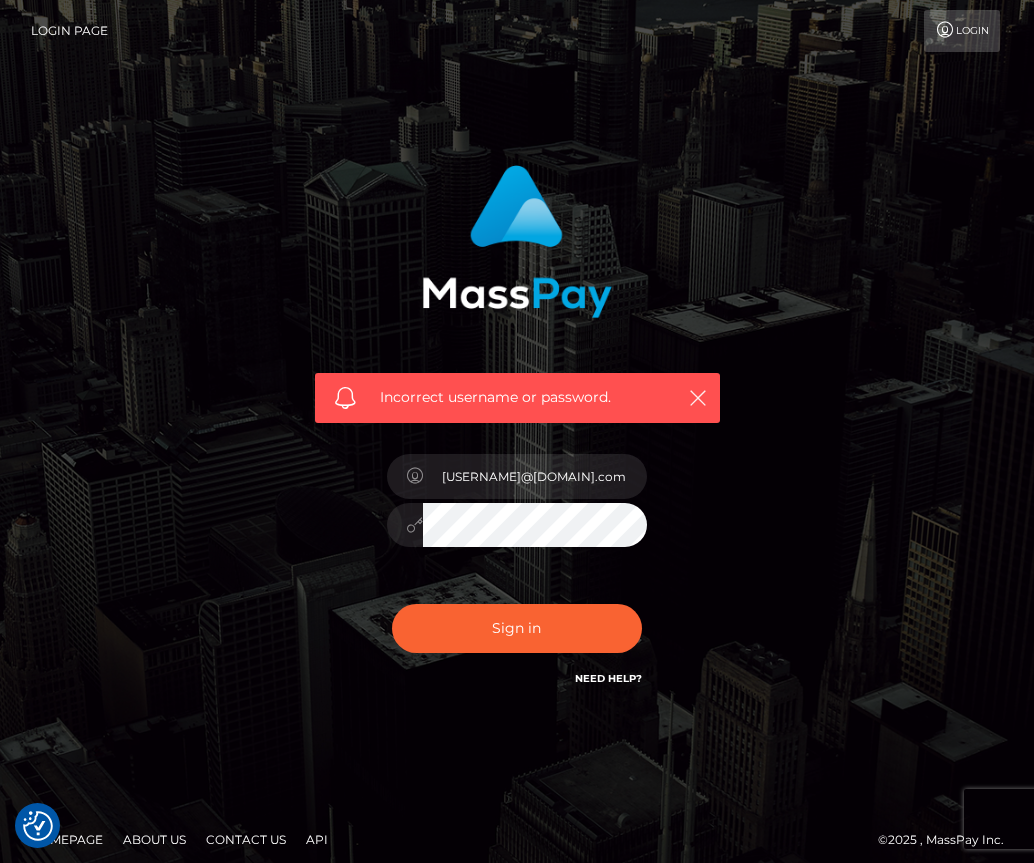 click on "Need
Help?" at bounding box center [608, 678] 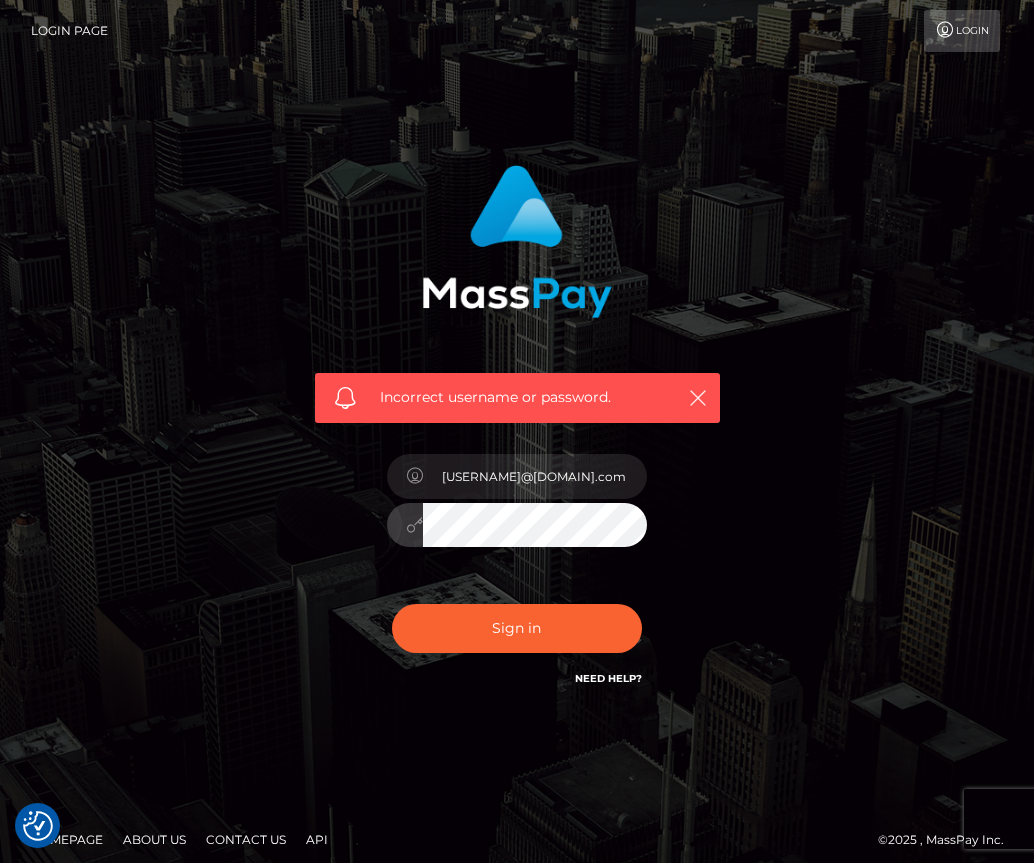 click on "Sign in" at bounding box center (517, 628) 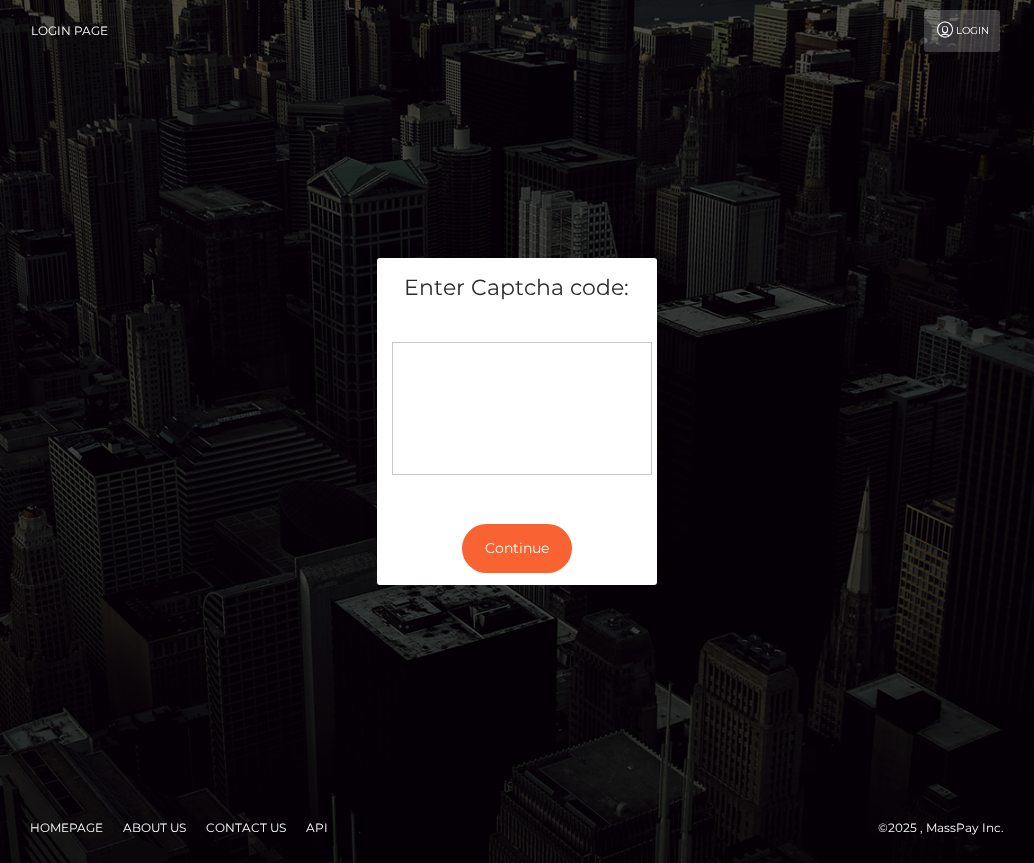 scroll, scrollTop: 0, scrollLeft: 0, axis: both 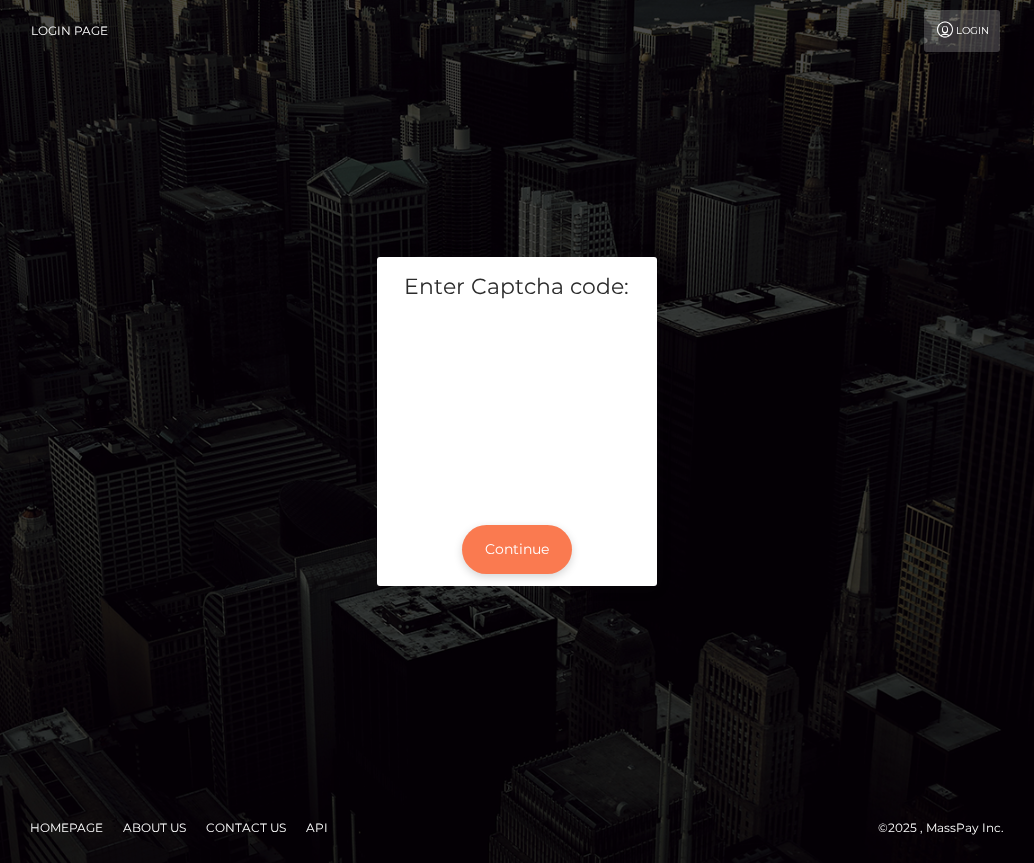click on "Continue" at bounding box center [517, 549] 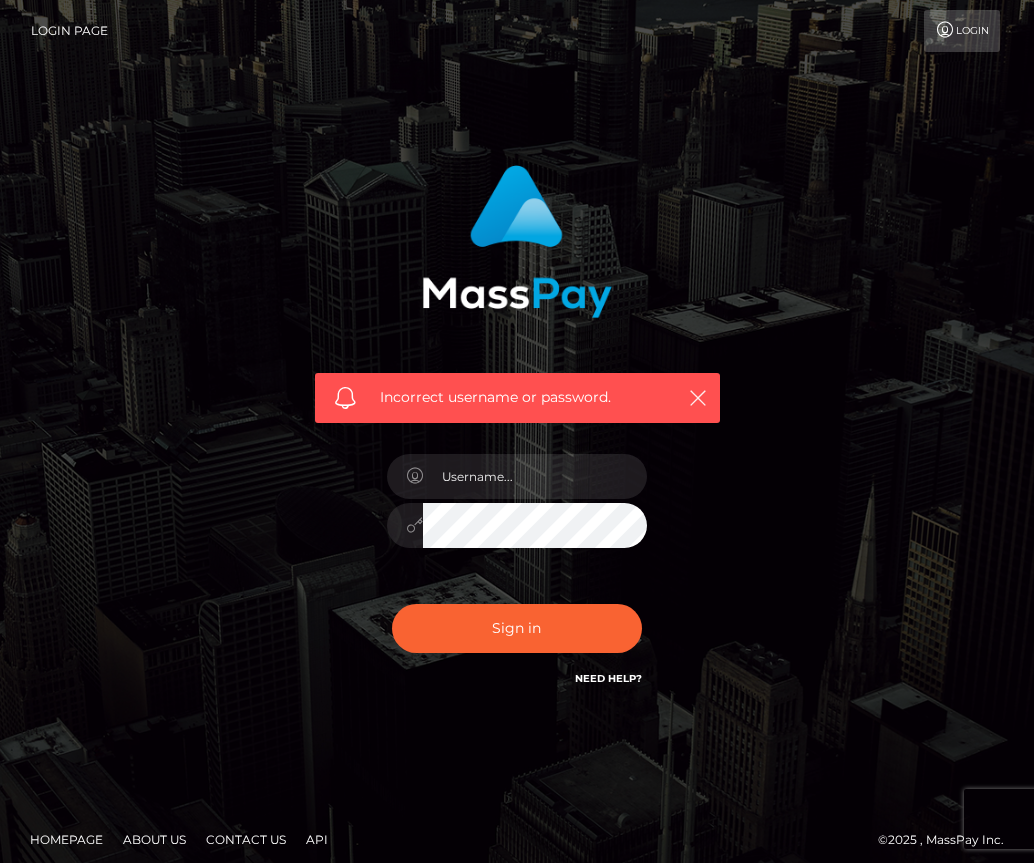 scroll, scrollTop: 0, scrollLeft: 0, axis: both 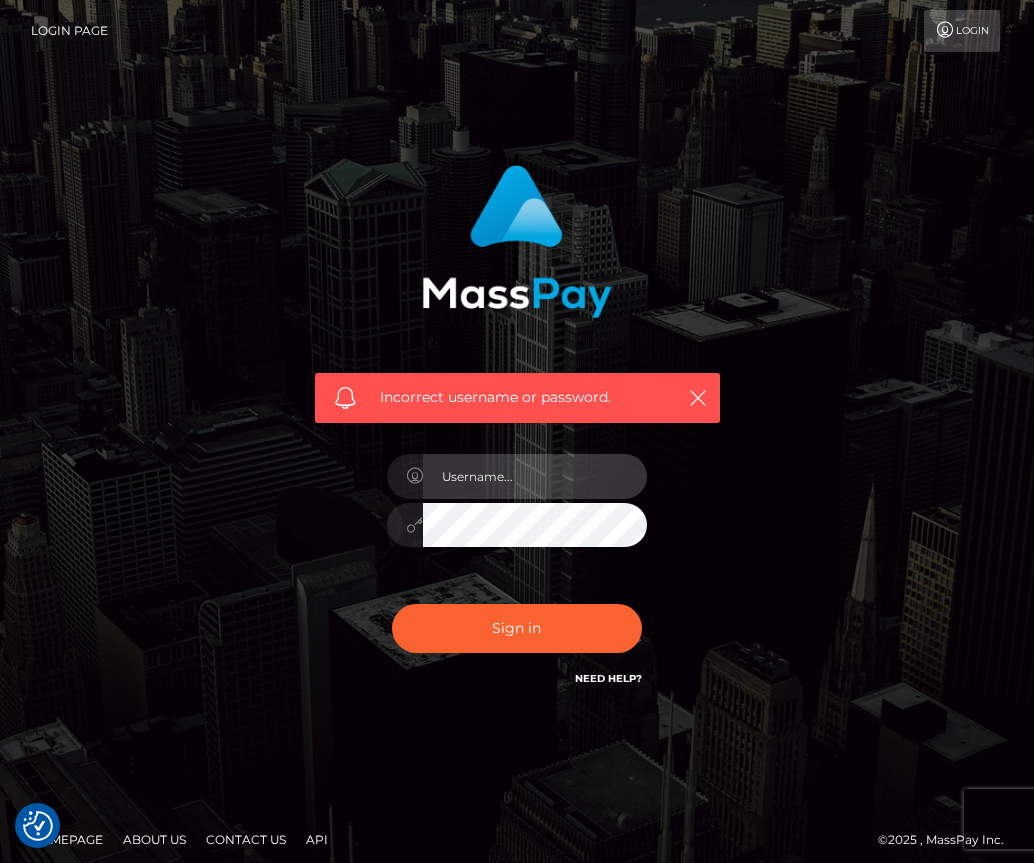 click at bounding box center (535, 476) 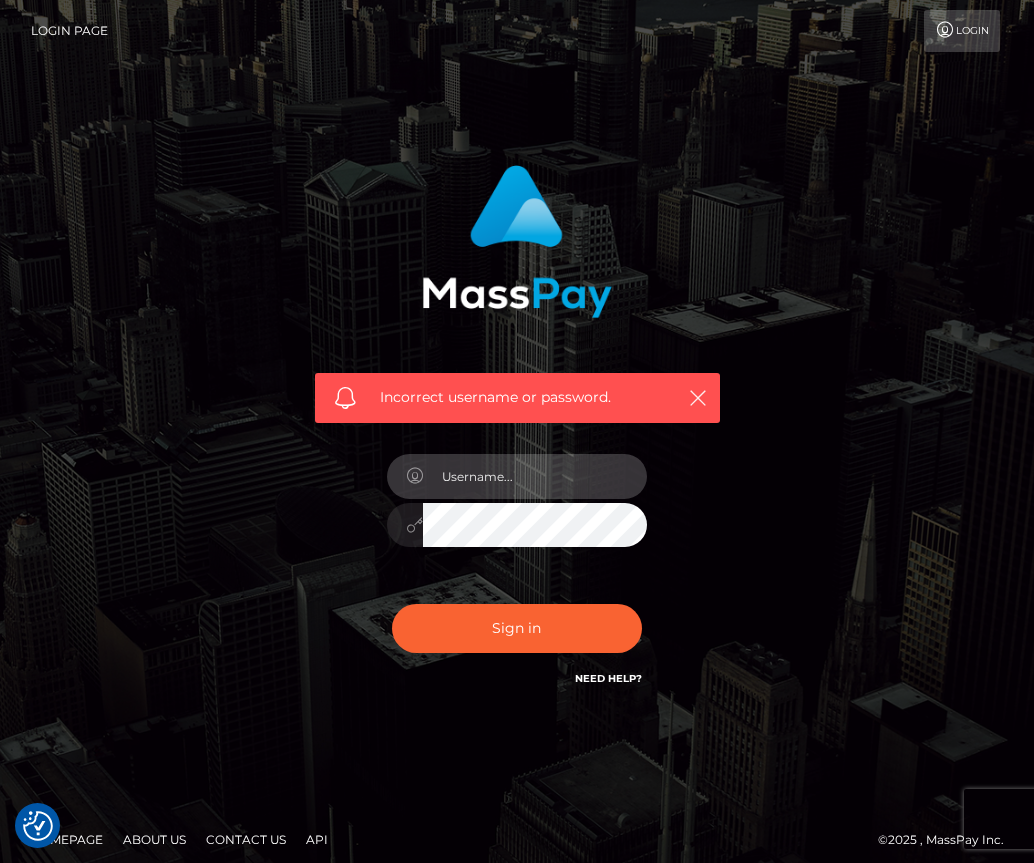 paste on "[USERNAME]@[DOMAIN].com" 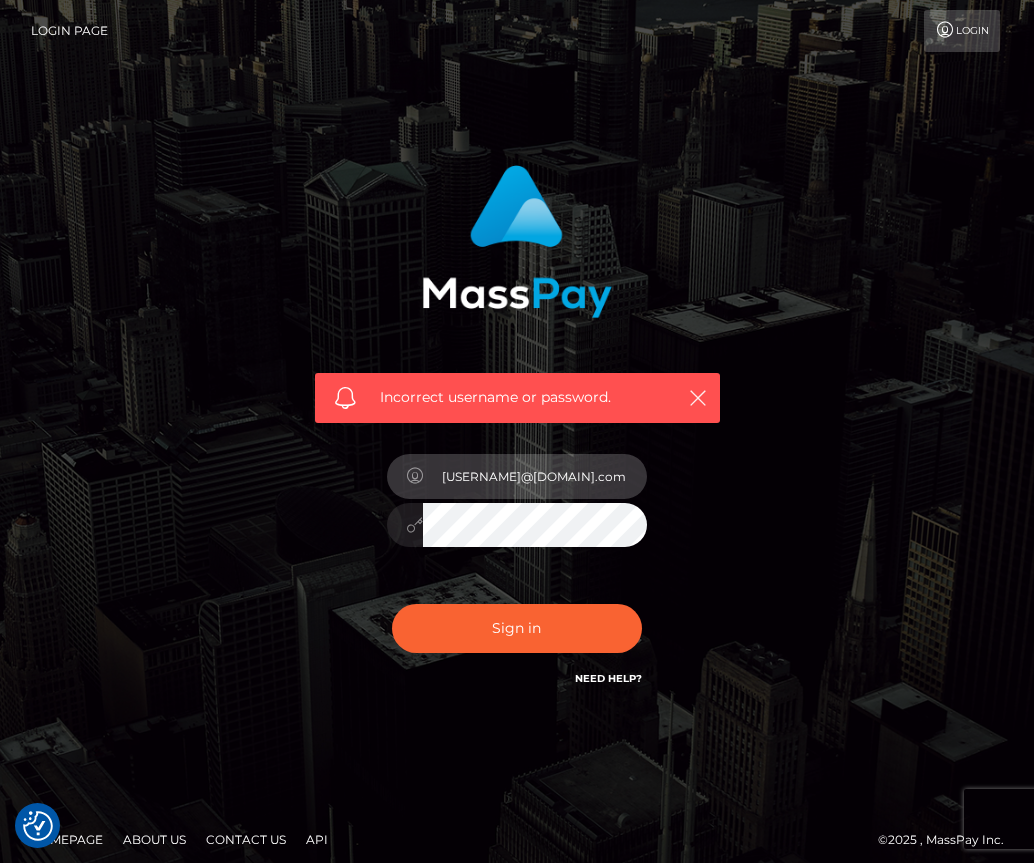 type on "[USERNAME]@[DOMAIN].com" 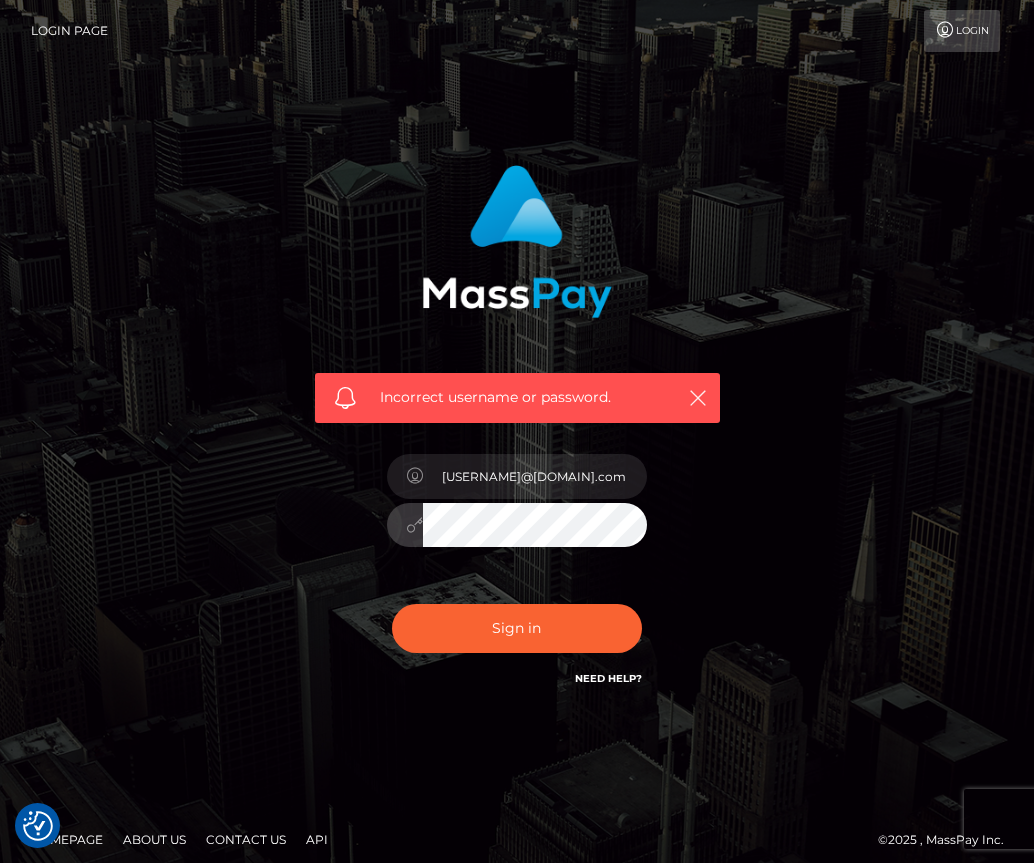 click on "Sign in" at bounding box center [517, 628] 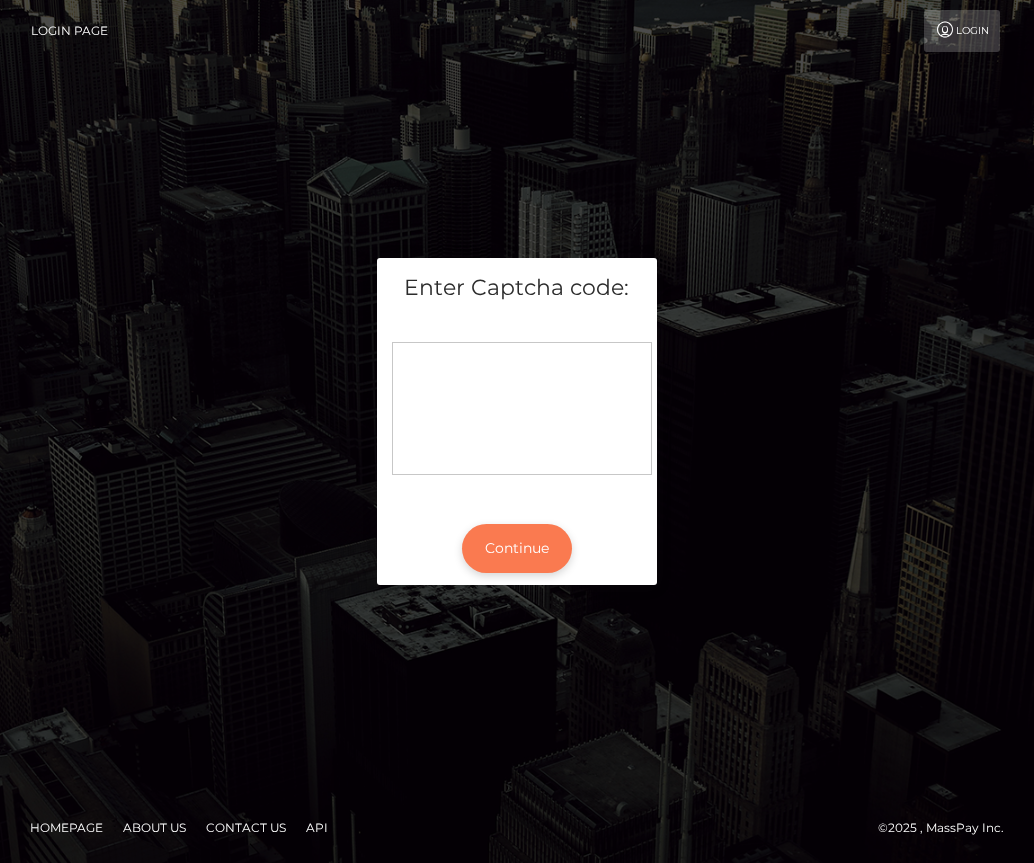 scroll, scrollTop: 0, scrollLeft: 0, axis: both 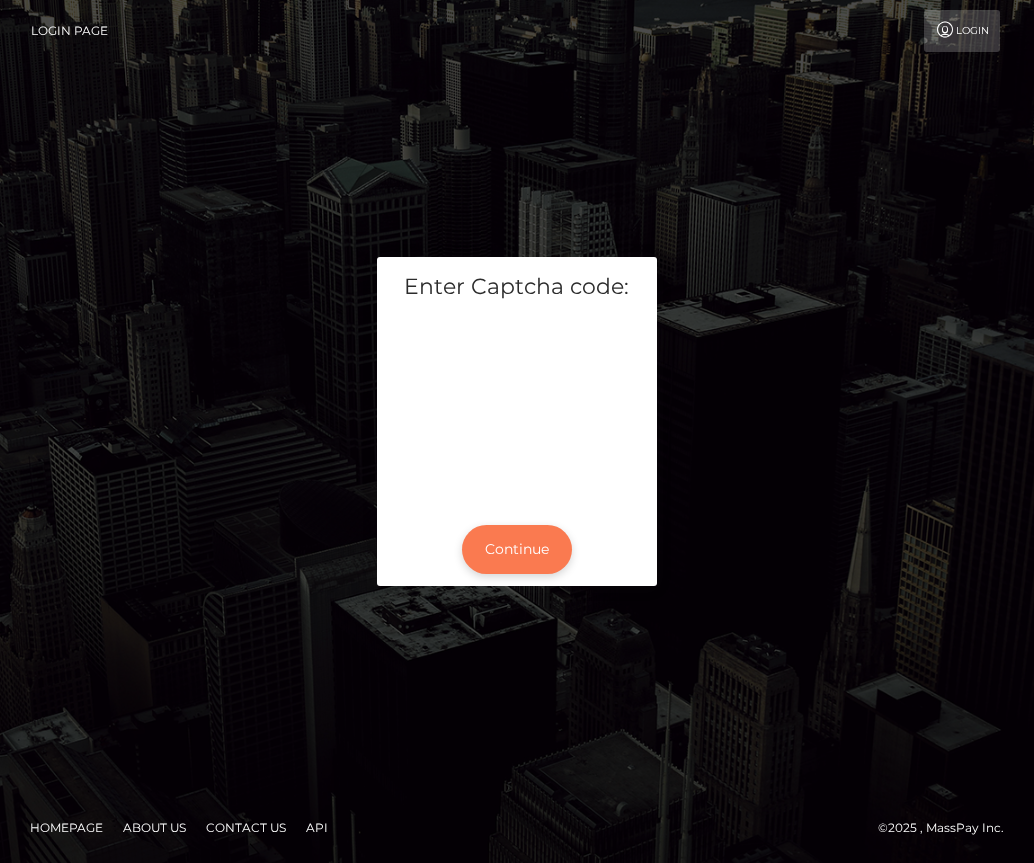 click on "Continue" at bounding box center (517, 549) 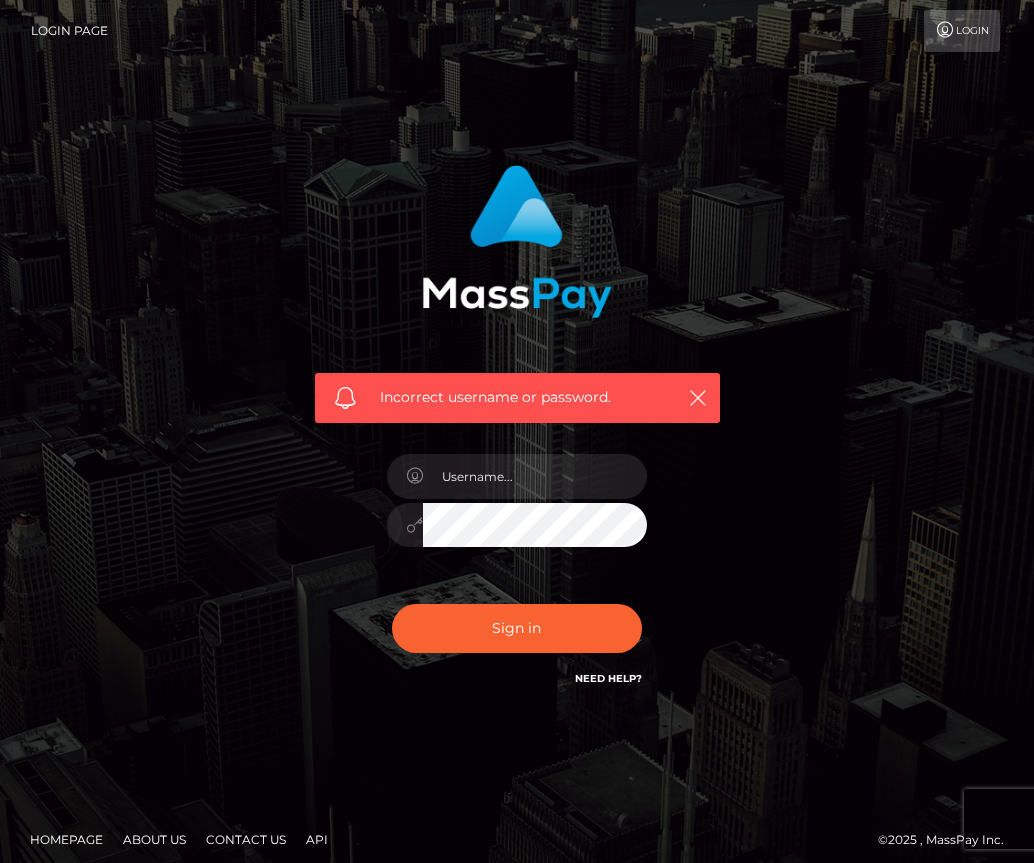 scroll, scrollTop: 0, scrollLeft: 0, axis: both 